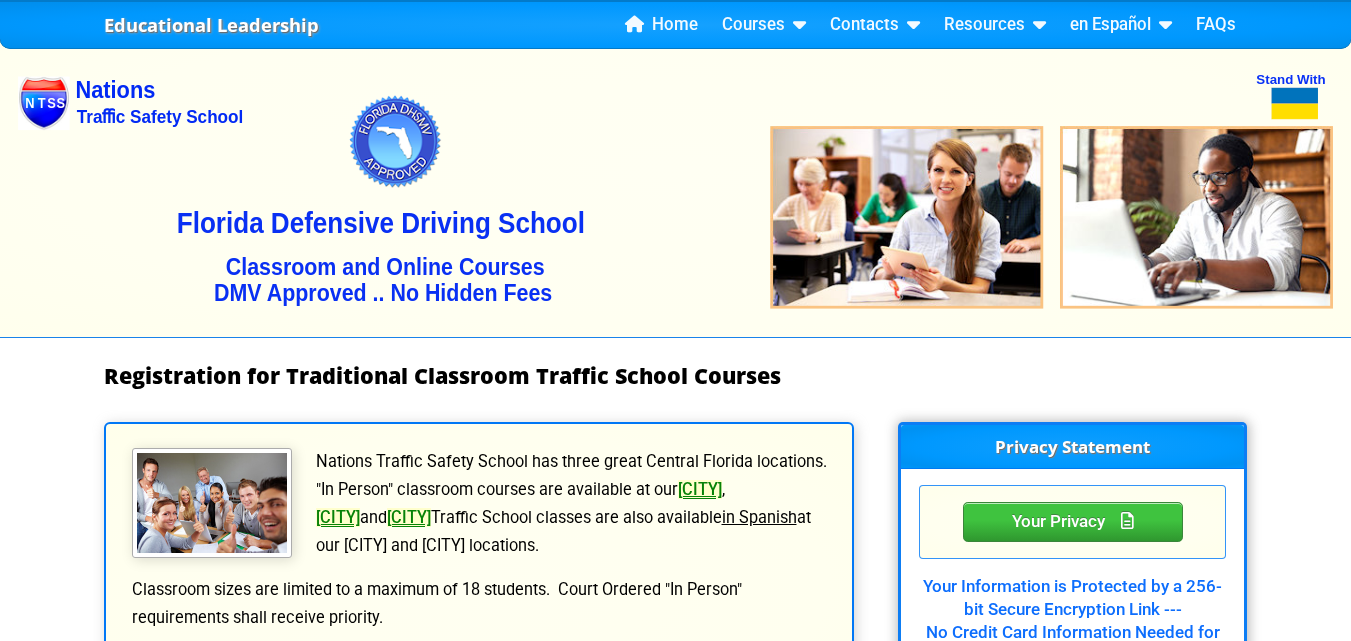 scroll, scrollTop: 0, scrollLeft: 0, axis: both 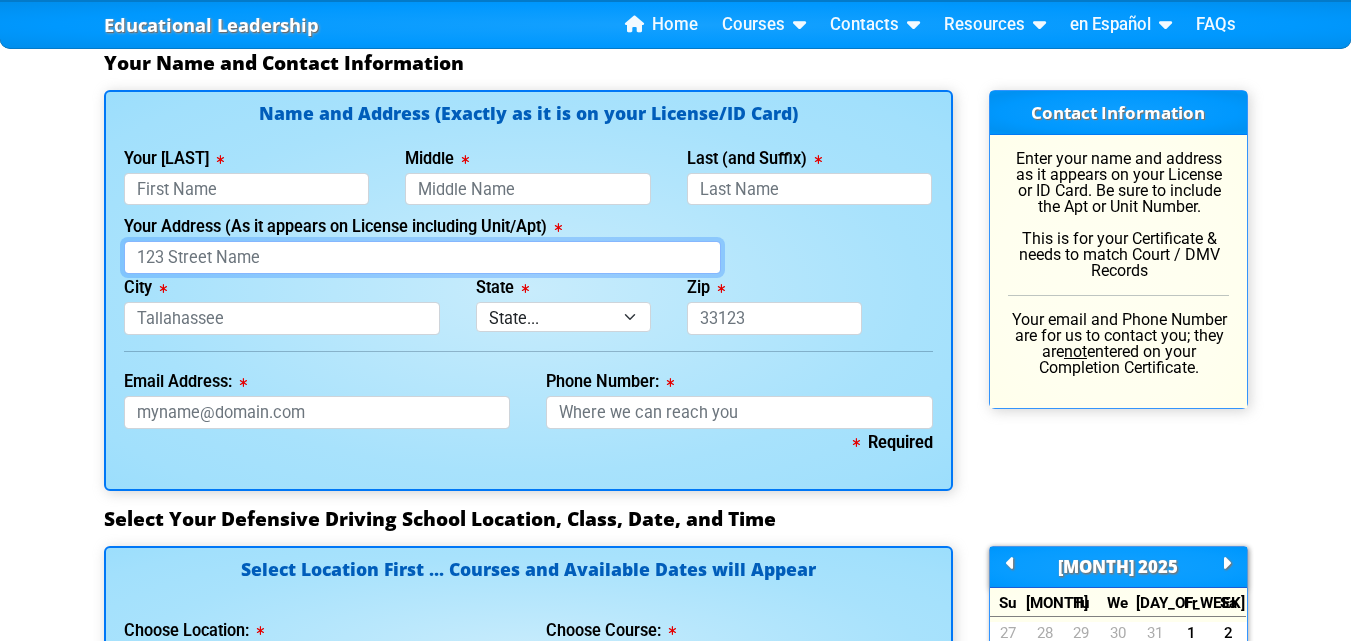 click on "Your Address (As it appears on License including Unit/Apt)" at bounding box center (423, 257) 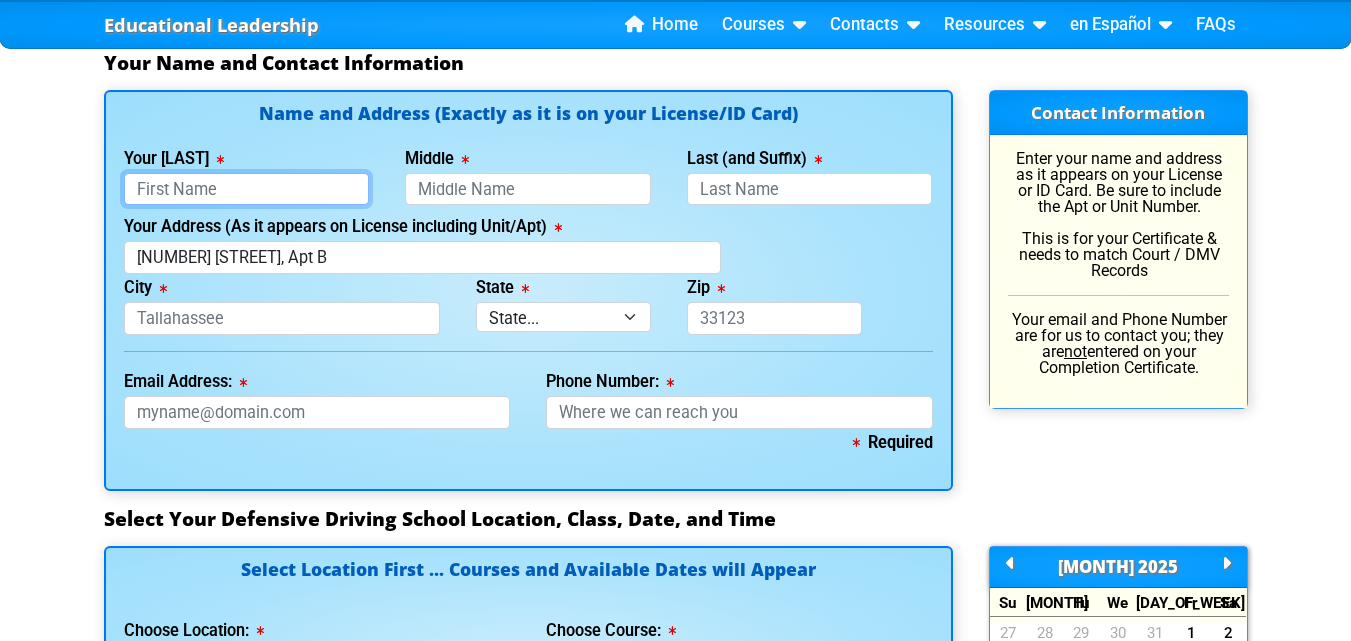 type on "[FIRST]" 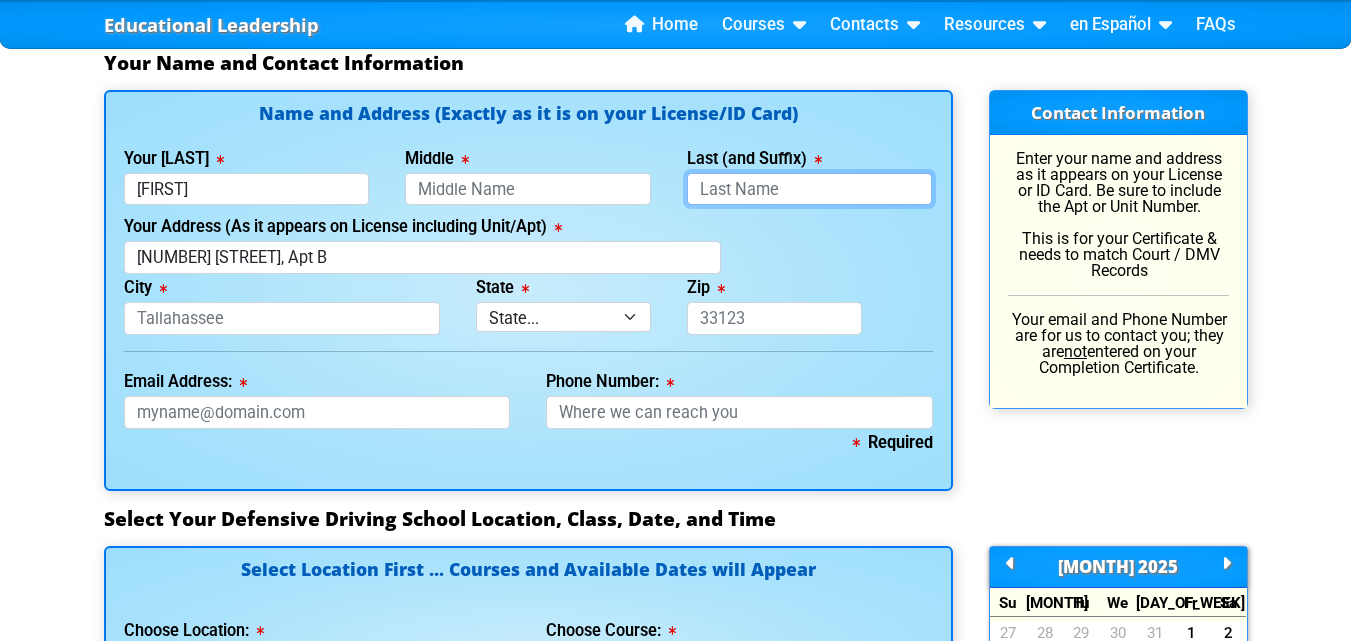 type on "[LAST]" 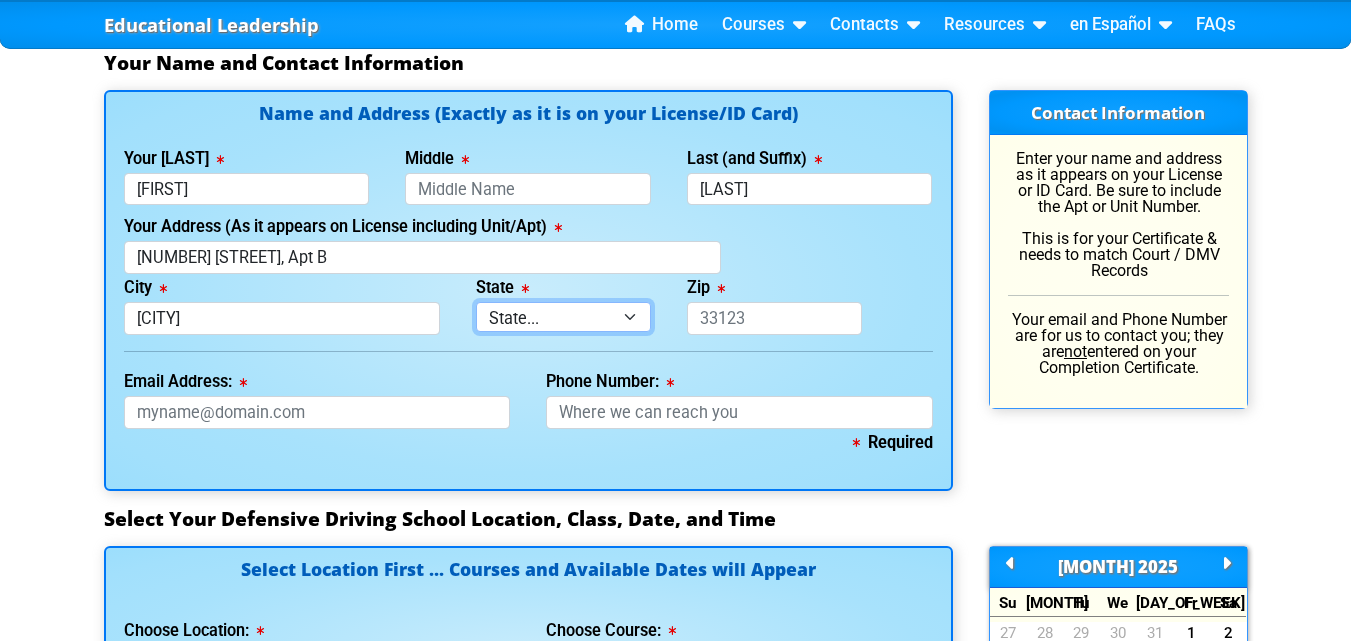 select on "{"fullName":"Florida","abbreviation":"FL","uniqueId":"1d559909-6cf0-4a4d-848e-acfa82e492b5","id":9,"createdOn":"2025-08-06T01:59:09.1352103+00:00","createdByUserId":0,"lastModifiedOn":"2025-08-06T01:59:09.1352106+00:00","modifiedByUserId":0,"modifiedByUserFullName":null,"isDeleted":false}" 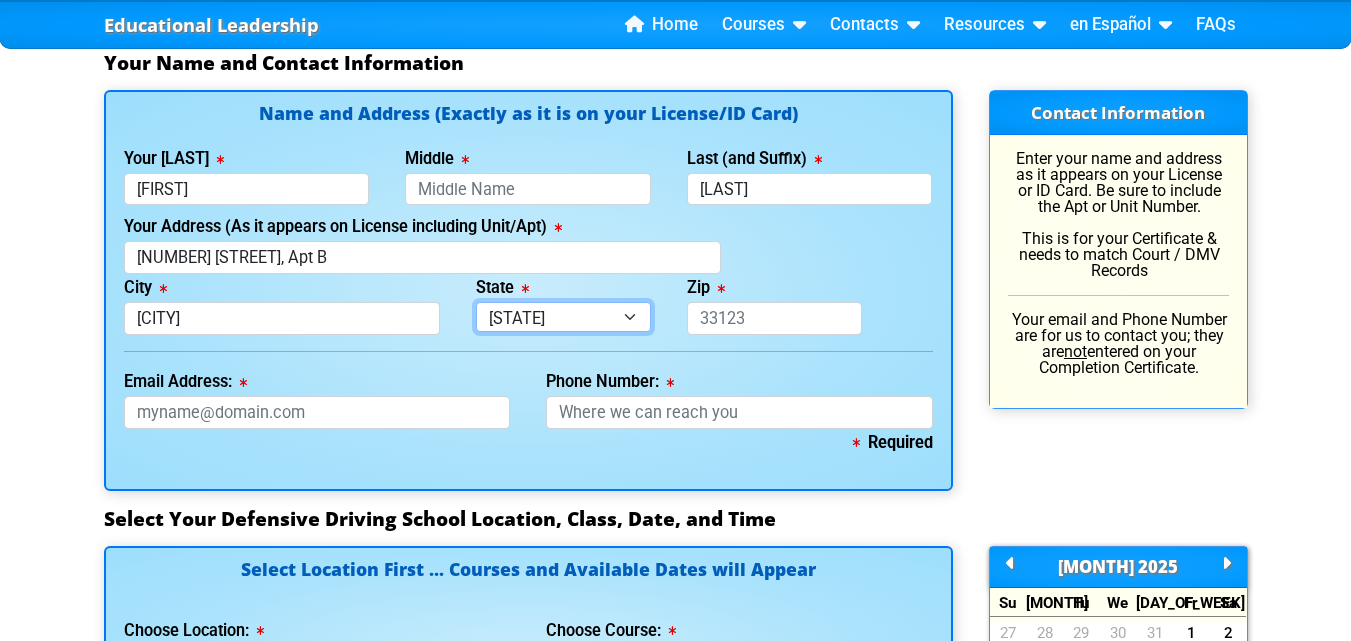 type on "[ZIP_CODE]" 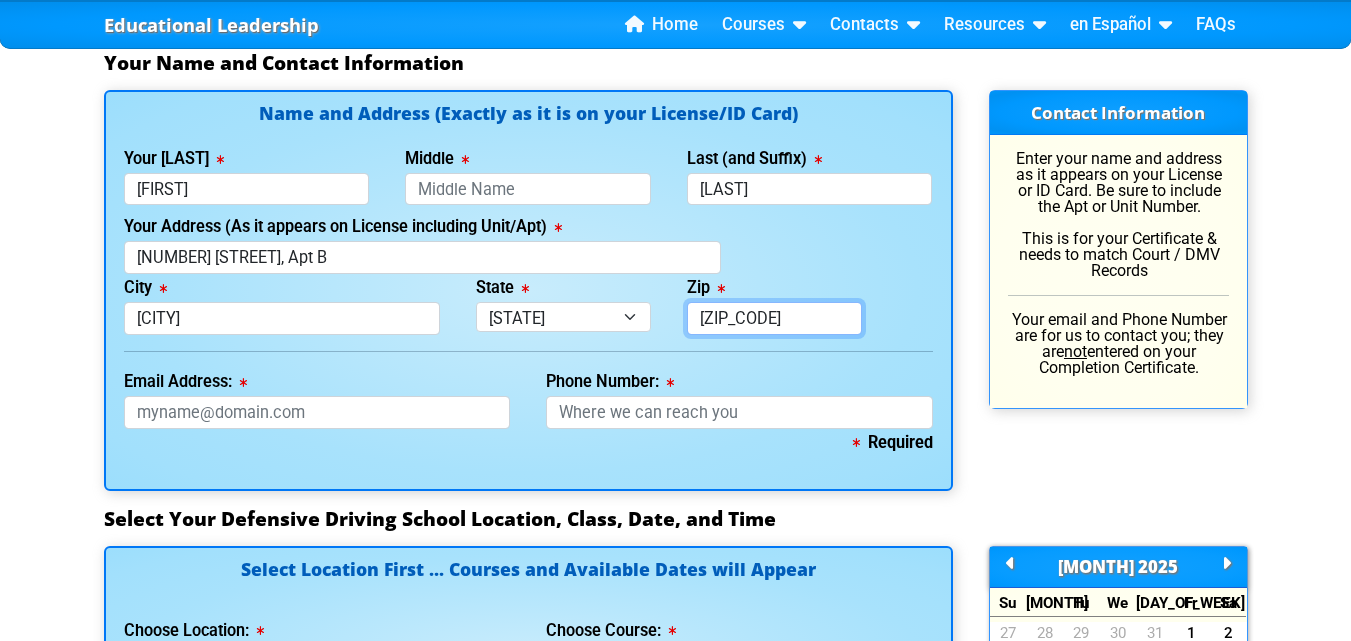 type on "[EMAIL]" 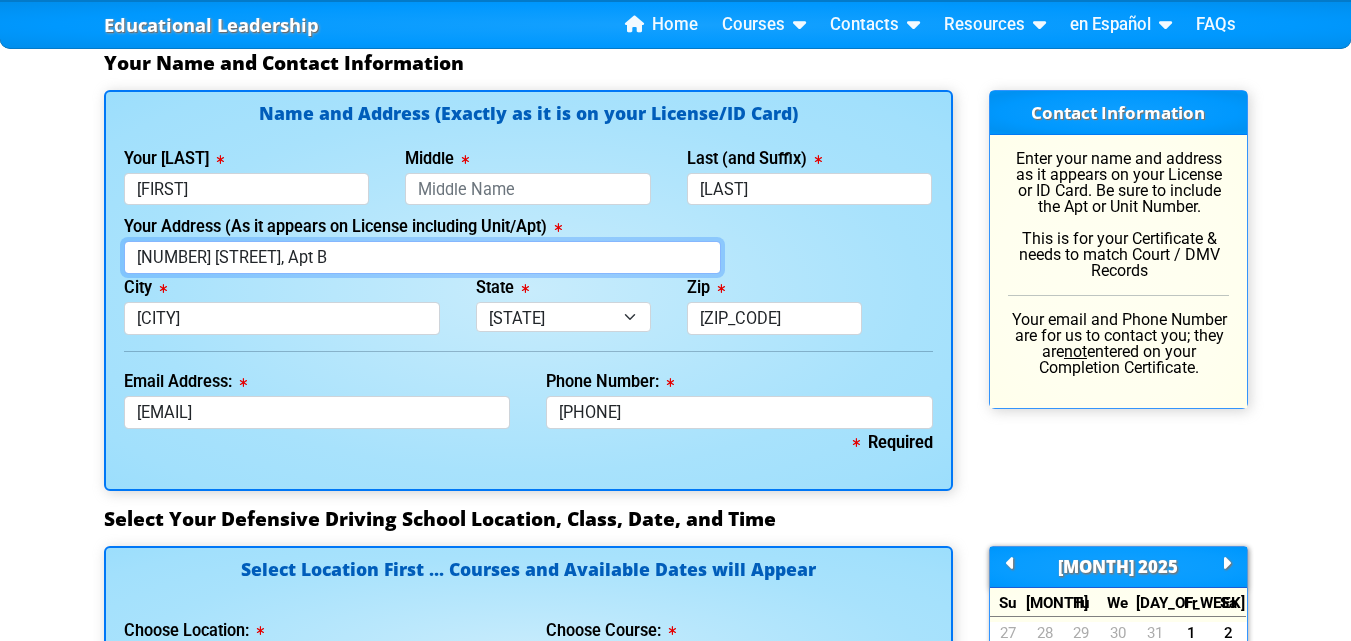 type on "[PHONE]" 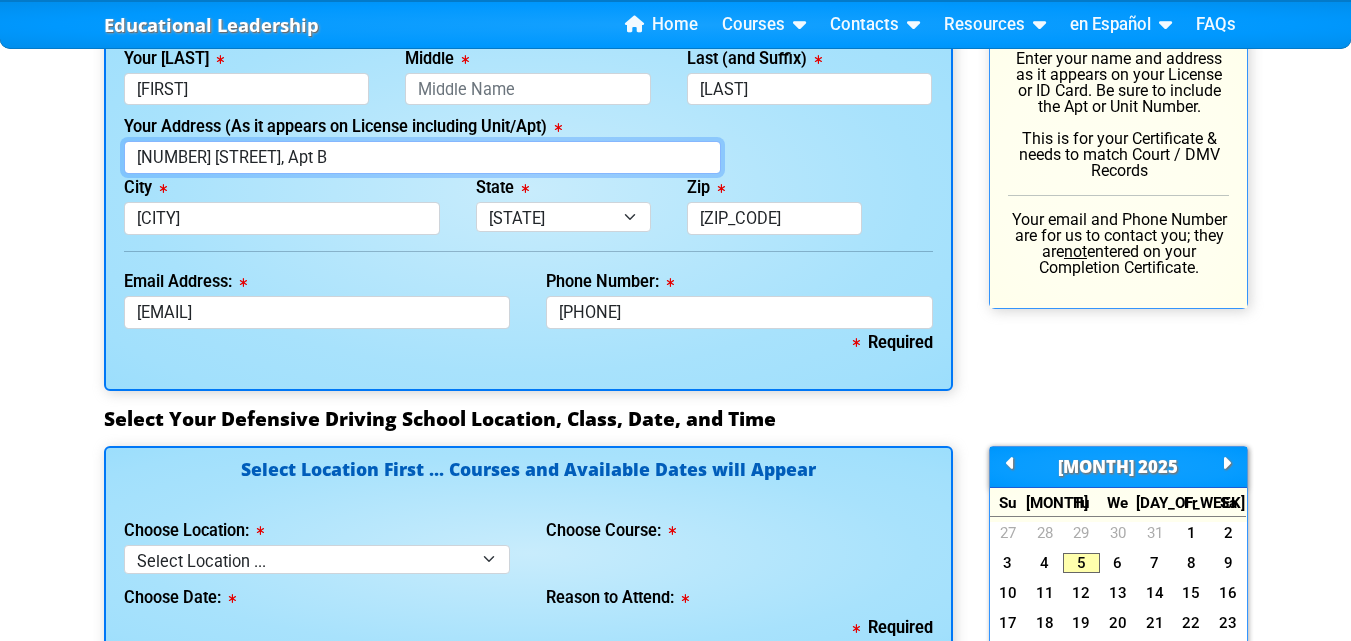 scroll, scrollTop: 1600, scrollLeft: 0, axis: vertical 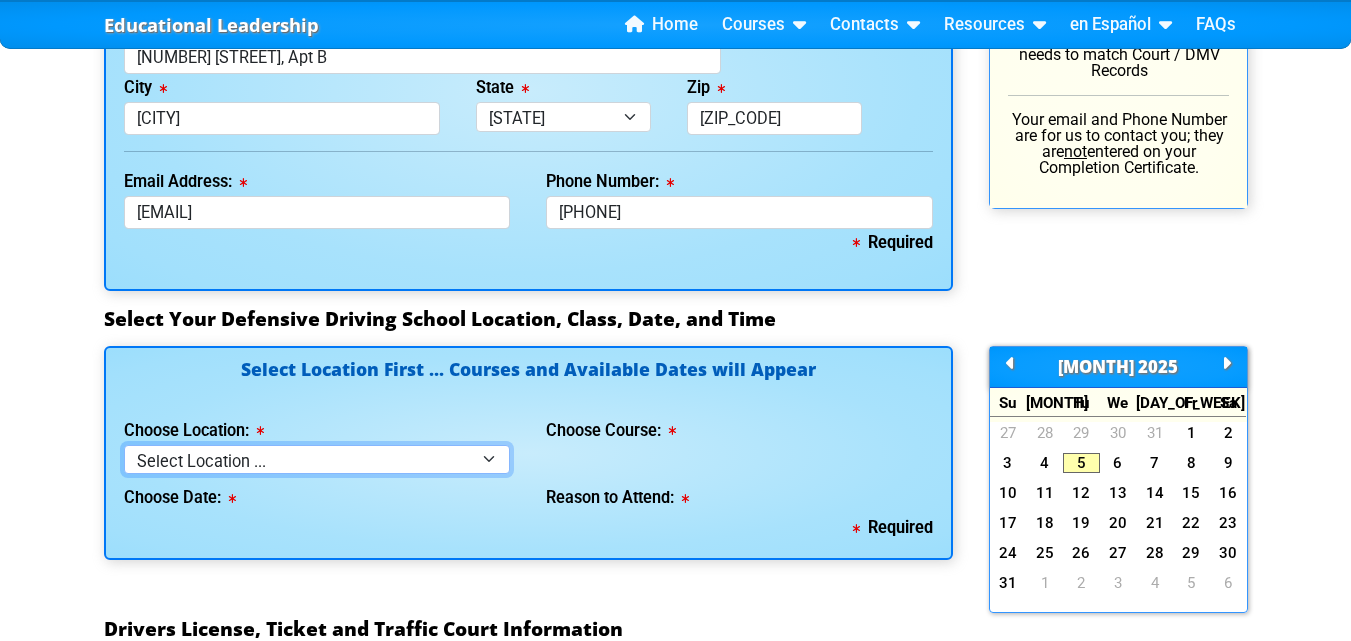 click on "Select Location ... [CITY] [CITY] [CITY] [CITY] - en español [CITY] - en español Live Virtual Classroom via MS Teams" at bounding box center [317, 459] 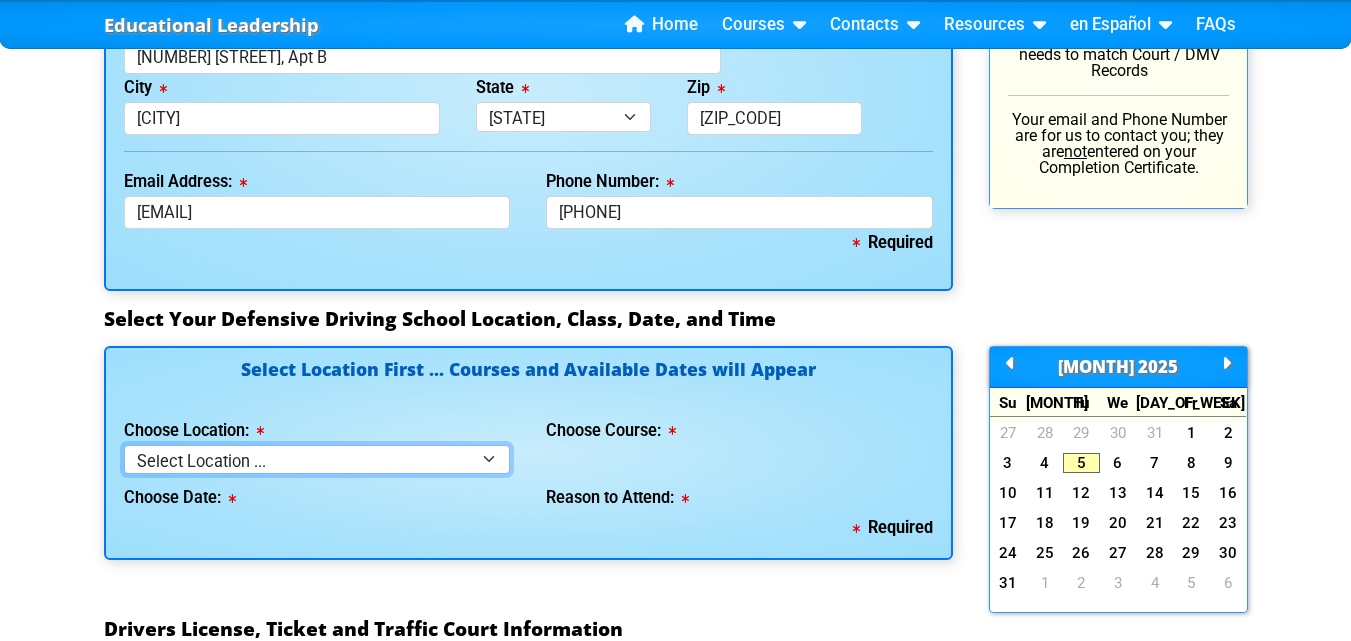 select on "2" 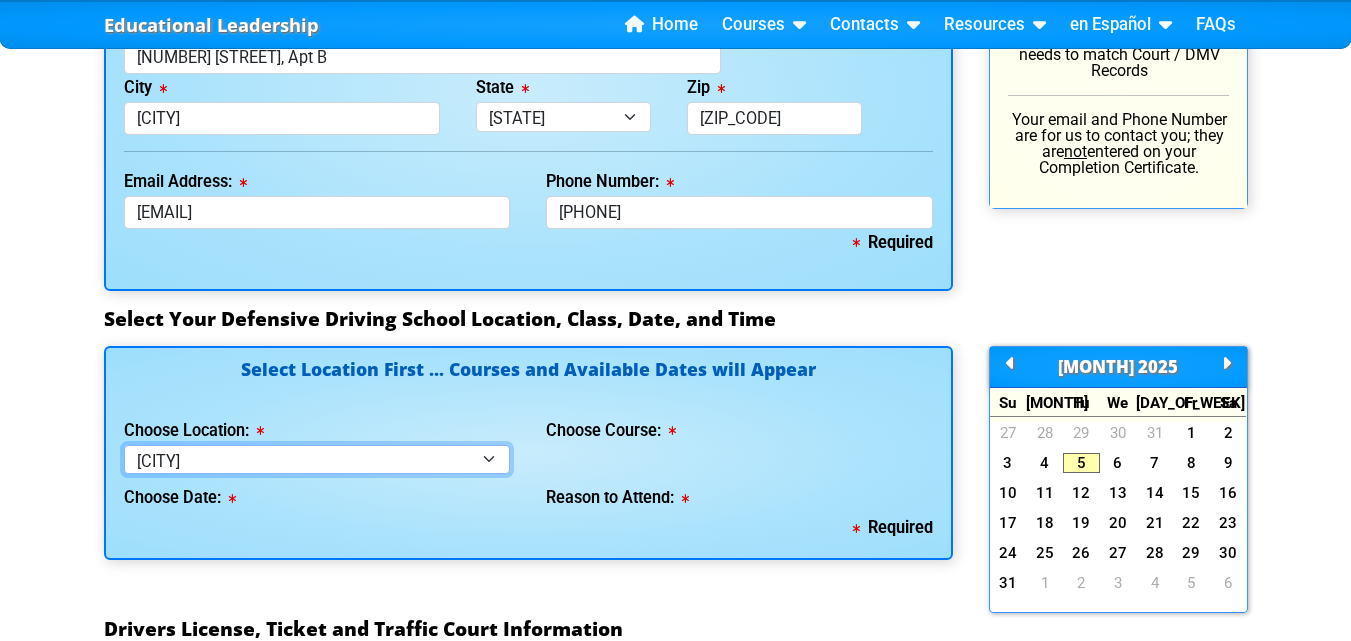 click on "Select Location ... [CITY] [CITY] [CITY] [CITY] - en español [CITY] - en español Live Virtual Classroom via MS Teams" at bounding box center [317, 459] 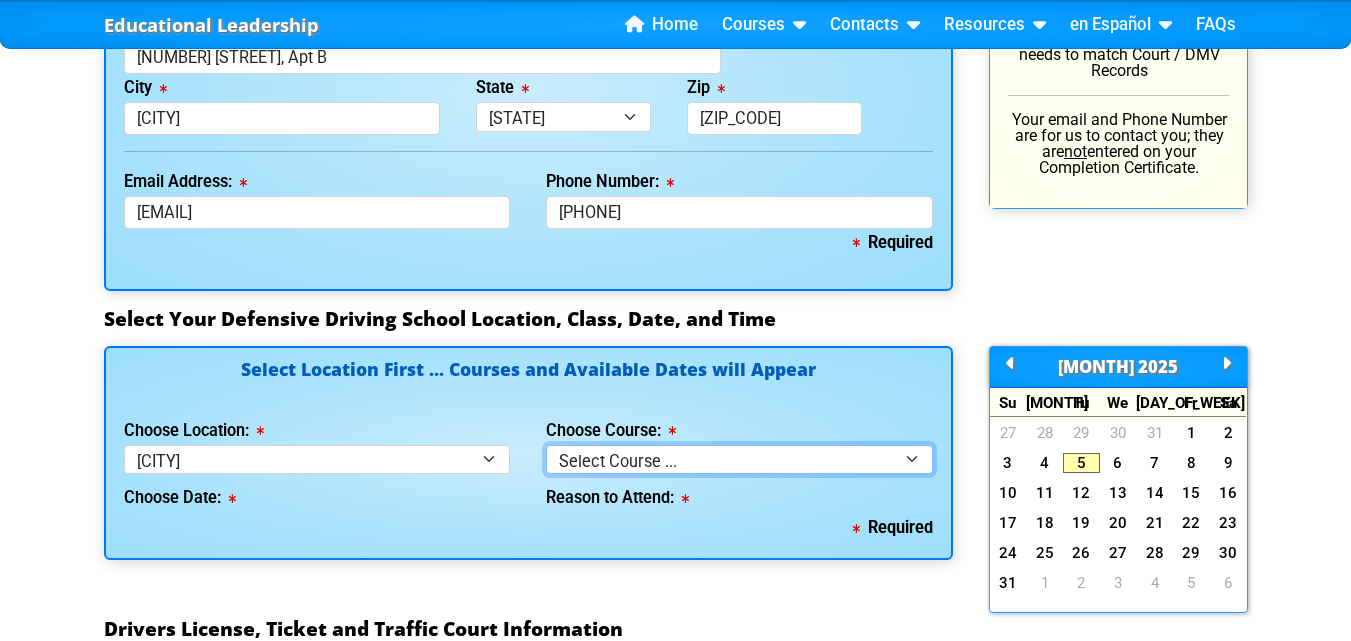 click on "Select Course ... 4 Hour BDI Class (Basic Course & TCAC) 4 Hour Under 25 Class (STOP or Youthful Offender) Mature Defensive Driver for Insurance Discount Course 8 Hour Aggressive Driver Course 8 Hour DDS / Intermediate Course 8 Hour DWLS/R / FACT Course 12 Hour ADI Class (Advanced Driver Course)" at bounding box center [739, 459] 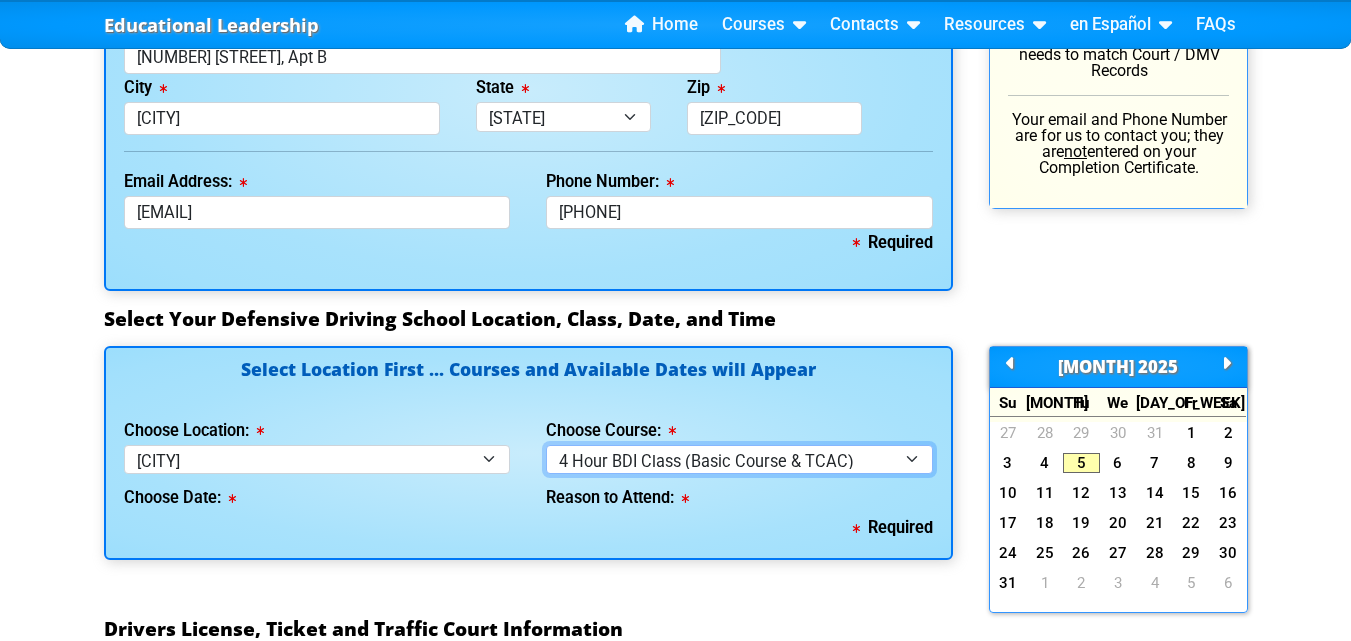 click on "Select Course ... 4 Hour BDI Class (Basic Course & TCAC) 4 Hour Under 25 Class (STOP or Youthful Offender) Mature Defensive Driver for Insurance Discount Course 8 Hour Aggressive Driver Course 8 Hour DDS / Intermediate Course 8 Hour DWLS/R / FACT Course 12 Hour ADI Class (Advanced Driver Course)" at bounding box center (739, 459) 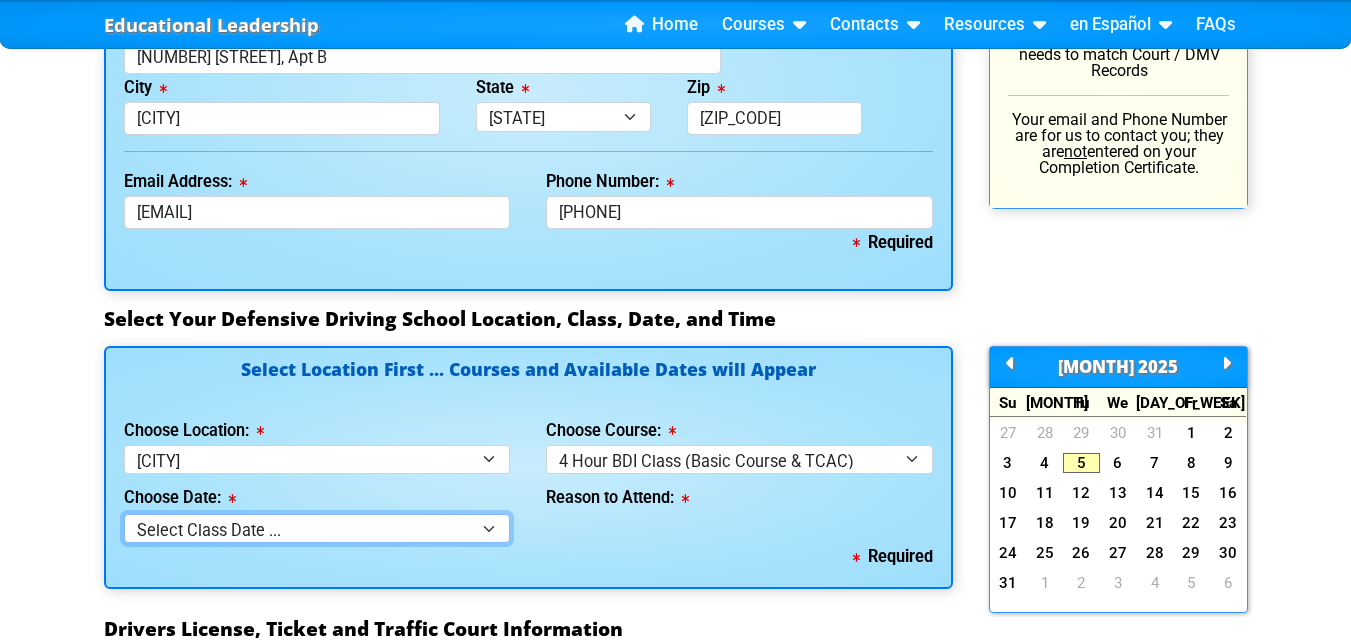 click on "Select Class Date ... Aug 9 -- (Saturday from 9:00am-1:00pm) Aug 16 -- (Saturday from 9:30am-1:30pm) Aug 20 -- (Wednesday from 10:00am-2:00pm)" at bounding box center [317, 528] 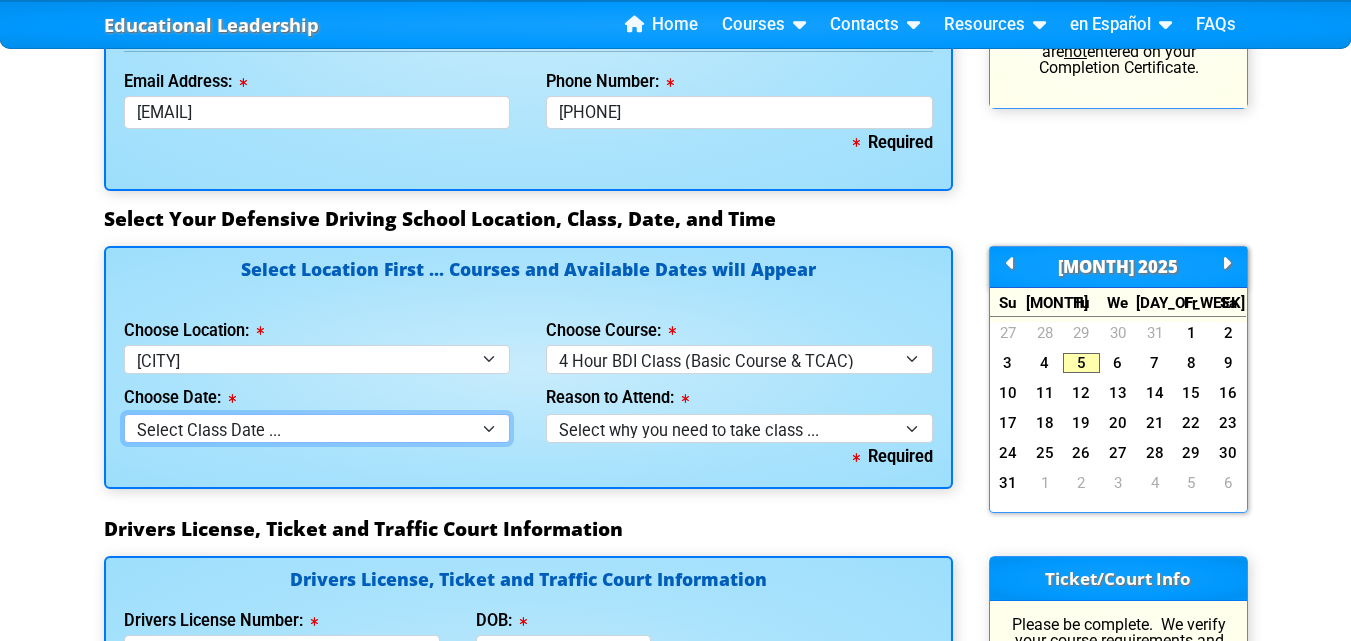 scroll, scrollTop: 1900, scrollLeft: 0, axis: vertical 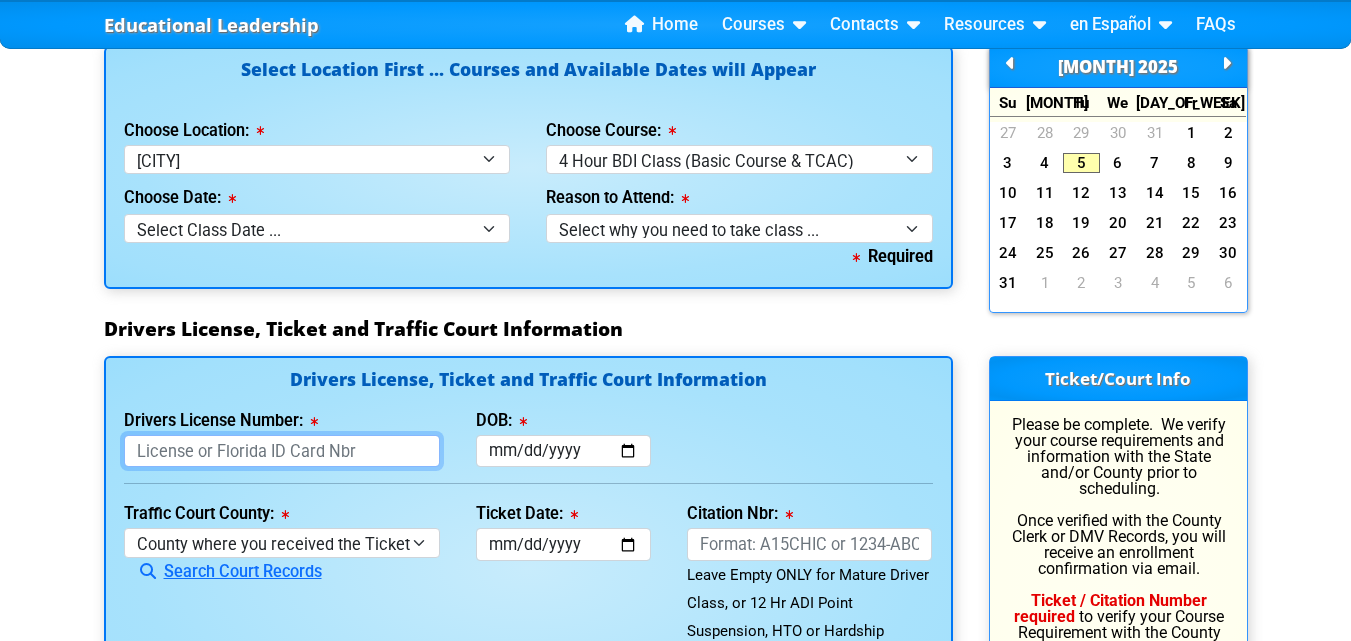 click on "Drivers License Number:" at bounding box center (282, 451) 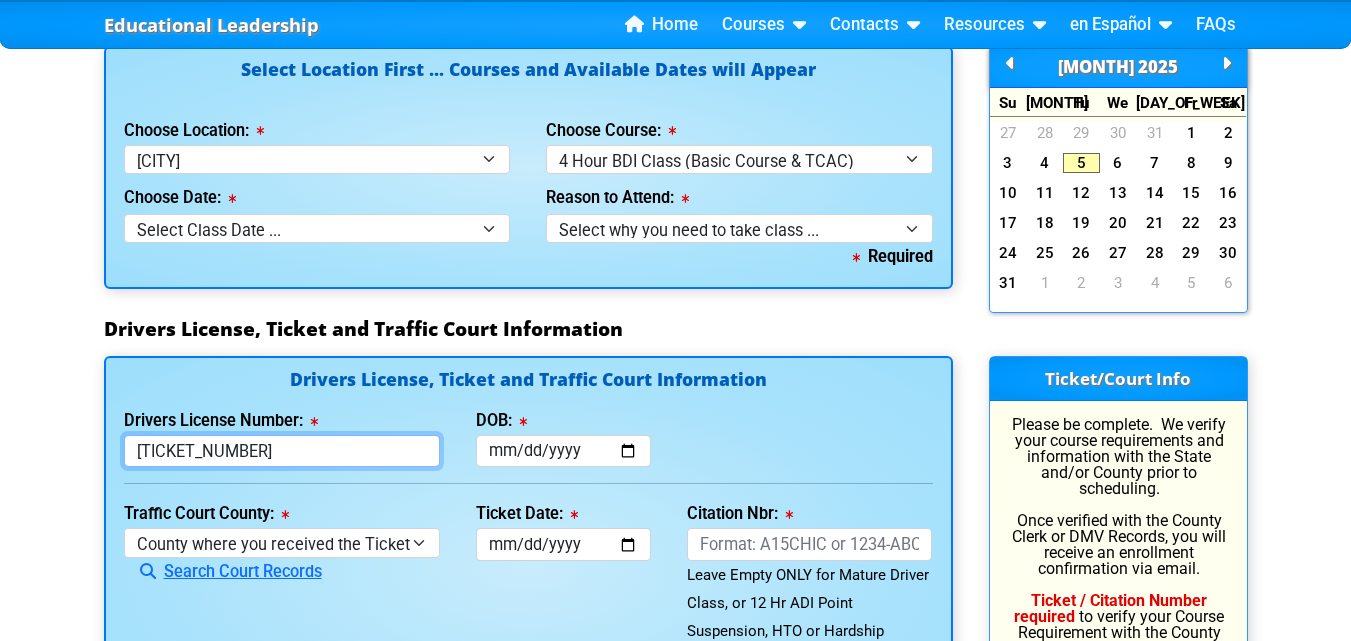 type on "[TICKET_NUMBER]" 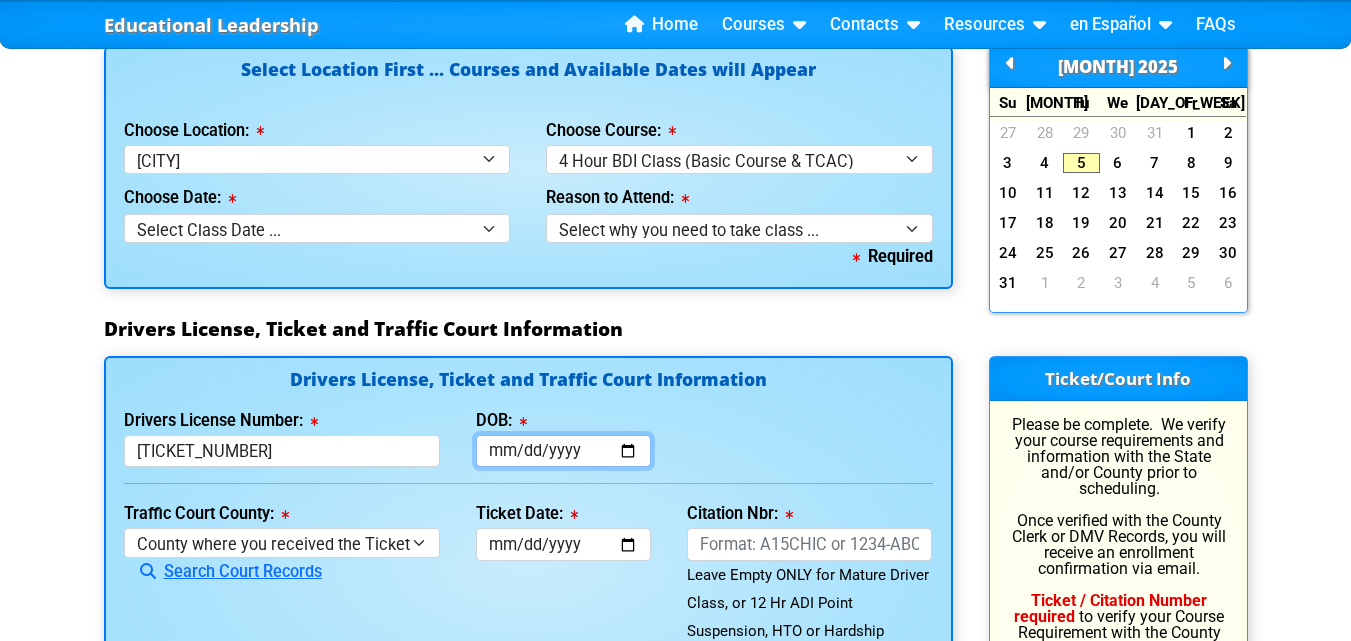 click on "DOB:" at bounding box center [563, 451] 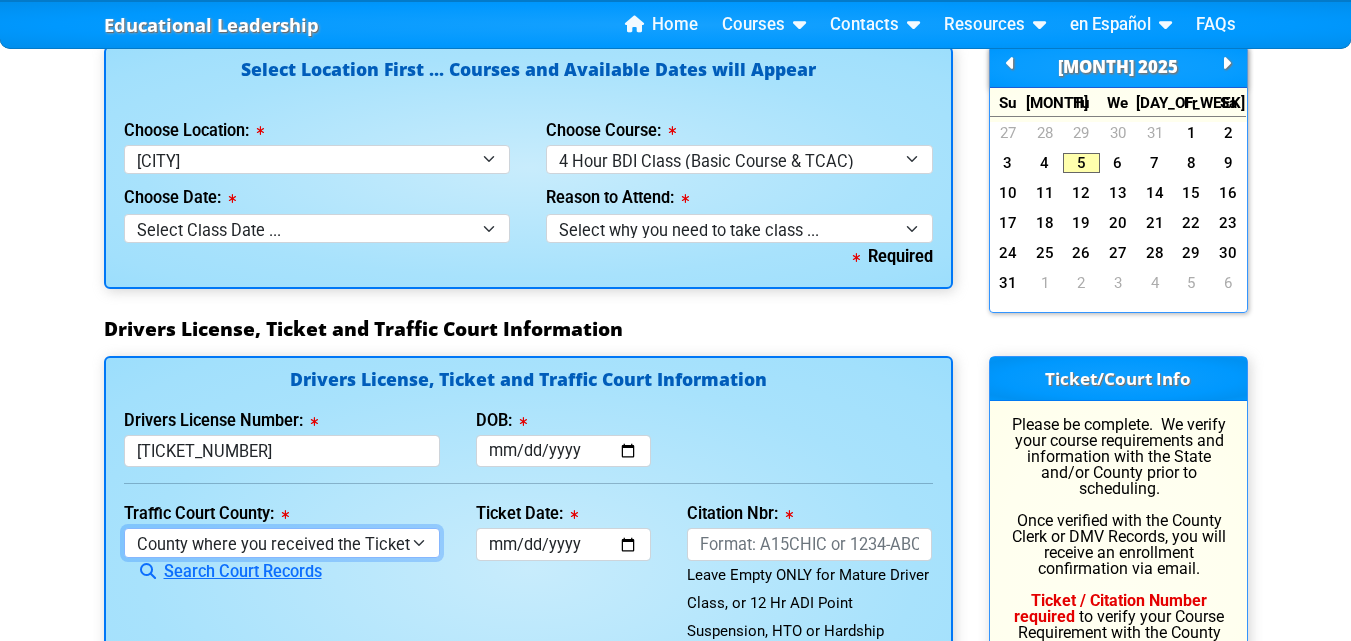 click on "County where you received the Ticket
Out of State
Out of State - Georgia
Out of State - North Carolina
Out of State - Virginia
Alachua County
Baker County
Bay County
Bradford County
Brevard County
Broward County
Calhoun County
Charlotte County
Citrus County
Clay County
Collier County
Columbia County
Dade County
Desoto County
Dixie County
Duval County
Escambia County
Flagler County
Franklin County
Gadsden County
Gilchrist County
Glades County
Gulf County
Hamilton County
Hardee County
Hendry County
Hernando County
Highlands County
Hillsborough County
Holmes County
Indian County
Jackson County
Jefferson County
Lafayette County
Lake County
Lee County
Leon County
Levy County
Liberty County
Madison County
Manatee County
Marion County
Martin County
Monroe County
Nassau County
Not Set County
Okaloosa County
Okeechobee County
Orange County
Osceola County
Palm Beach County
Pasco County" at bounding box center [282, 542] 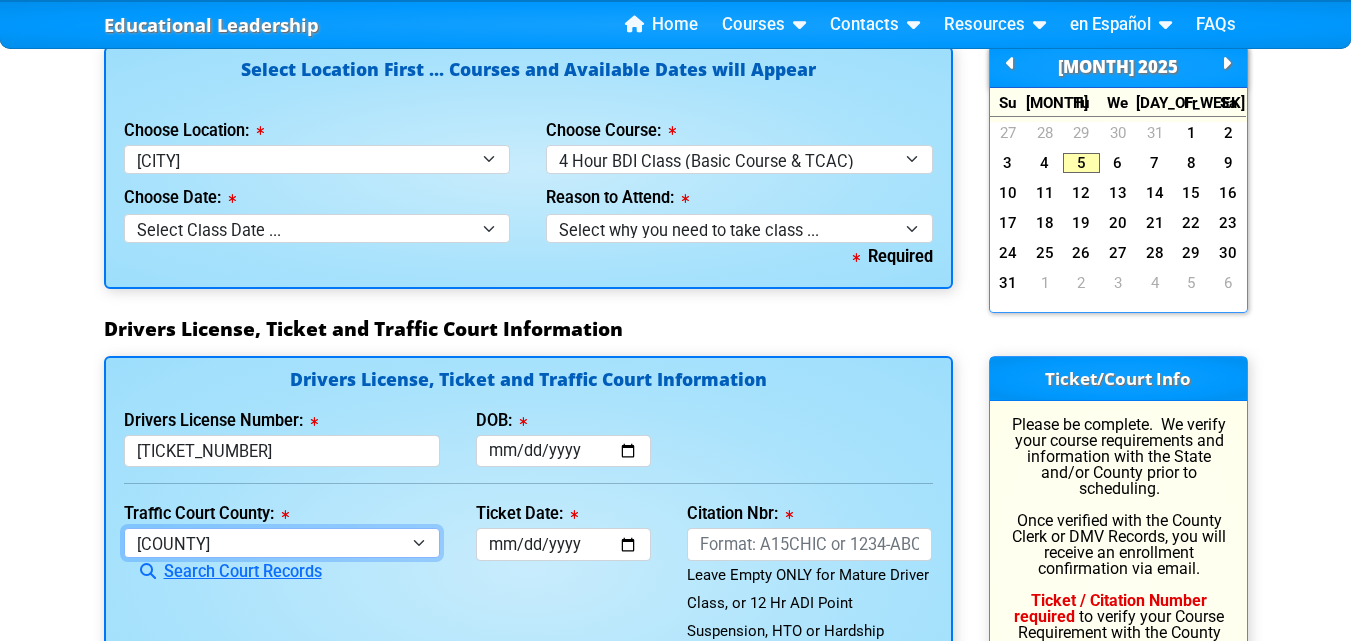 click on "County where you received the Ticket
Out of State
Out of State - Georgia
Out of State - North Carolina
Out of State - Virginia
Alachua County
Baker County
Bay County
Bradford County
Brevard County
Broward County
Calhoun County
Charlotte County
Citrus County
Clay County
Collier County
Columbia County
Dade County
Desoto County
Dixie County
Duval County
Escambia County
Flagler County
Franklin County
Gadsden County
Gilchrist County
Glades County
Gulf County
Hamilton County
Hardee County
Hendry County
Hernando County
Highlands County
Hillsborough County
Holmes County
Indian County
Jackson County
Jefferson County
Lafayette County
Lake County
Lee County
Leon County
Levy County
Liberty County
Madison County
Manatee County
Marion County
Martin County
Monroe County
Nassau County
Not Set County
Okaloosa County
Okeechobee County
Orange County
Osceola County
Palm Beach County
Pasco County" at bounding box center [282, 542] 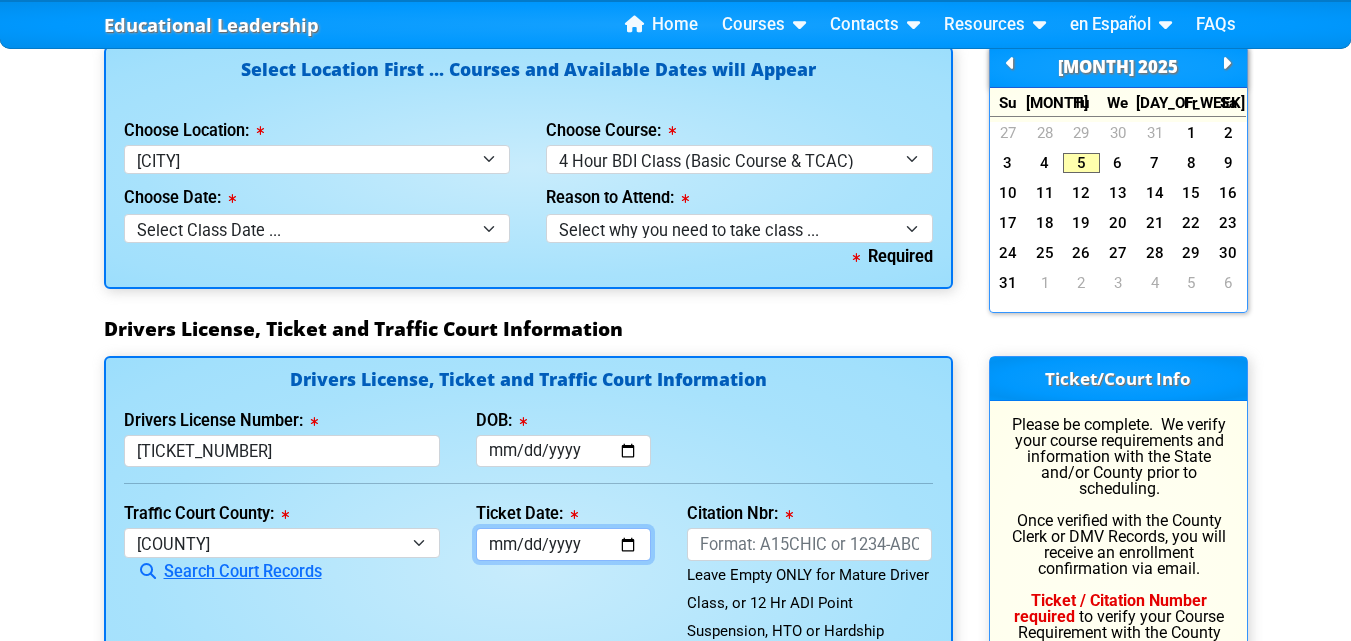 click on "Ticket Date:" at bounding box center [563, 544] 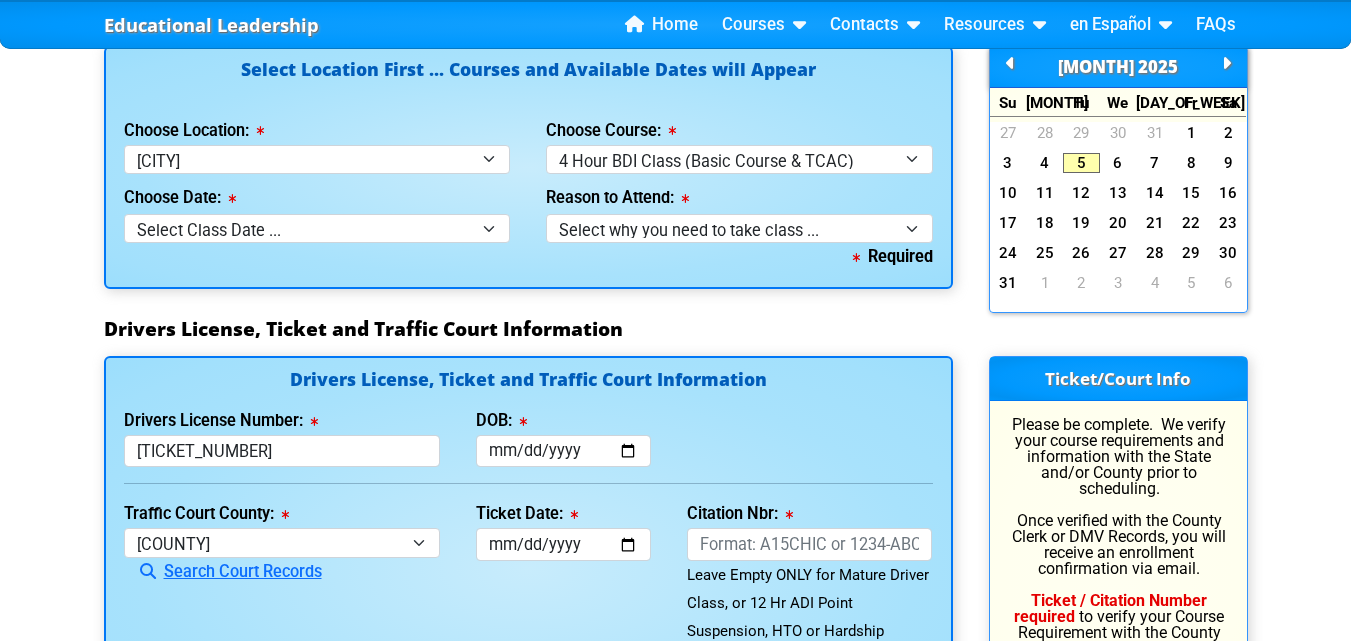 click on "Drivers License Number:
[LICENSE_NUMBER]
DOB:
[DATE]" at bounding box center [528, 437] 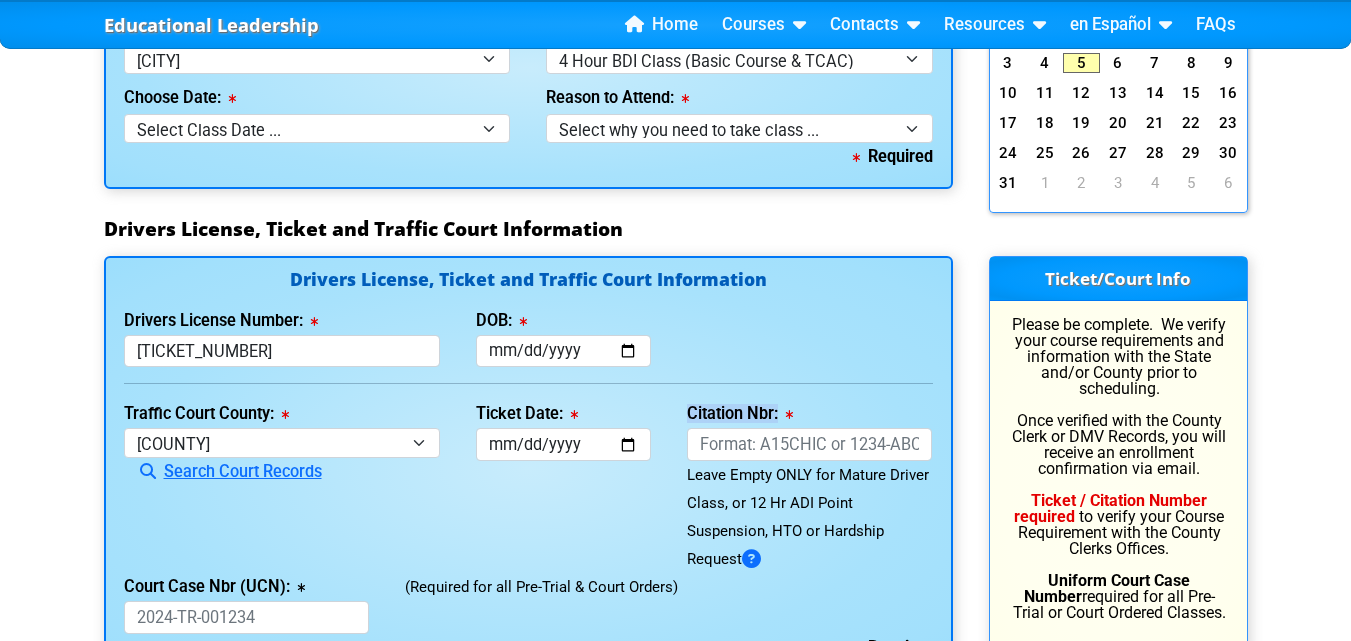drag, startPoint x: 687, startPoint y: 414, endPoint x: 775, endPoint y: 414, distance: 88 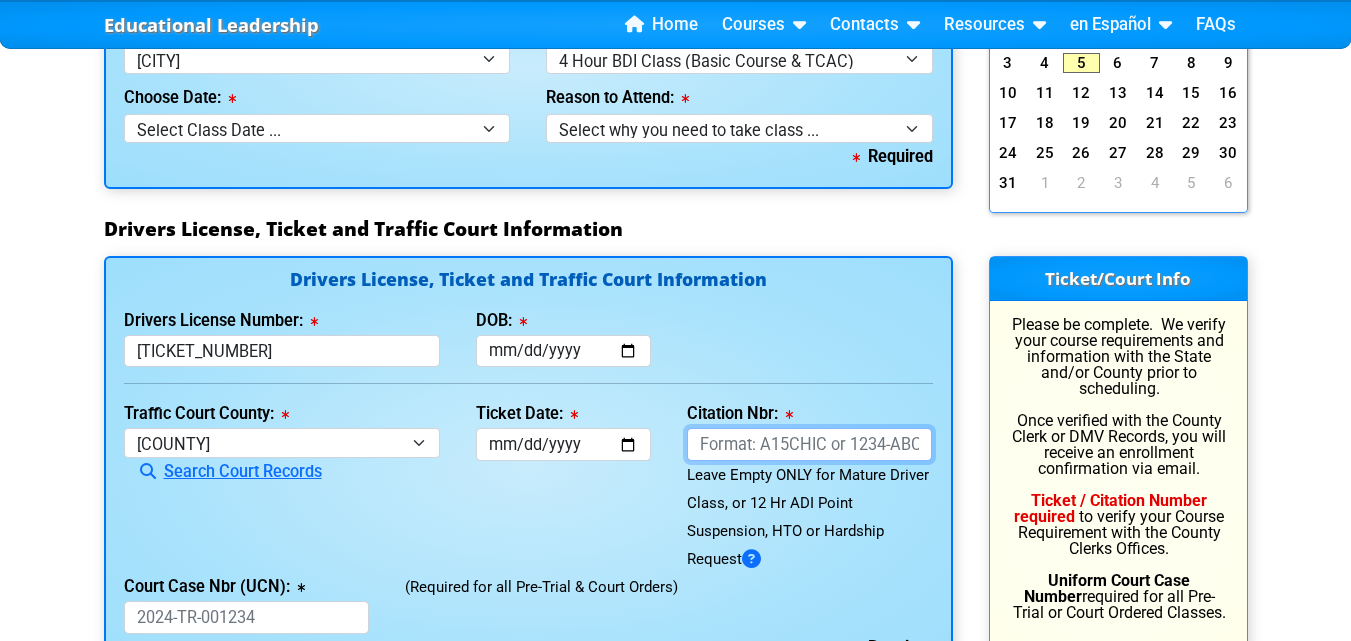 click on "Citation Nbr:" at bounding box center [810, 444] 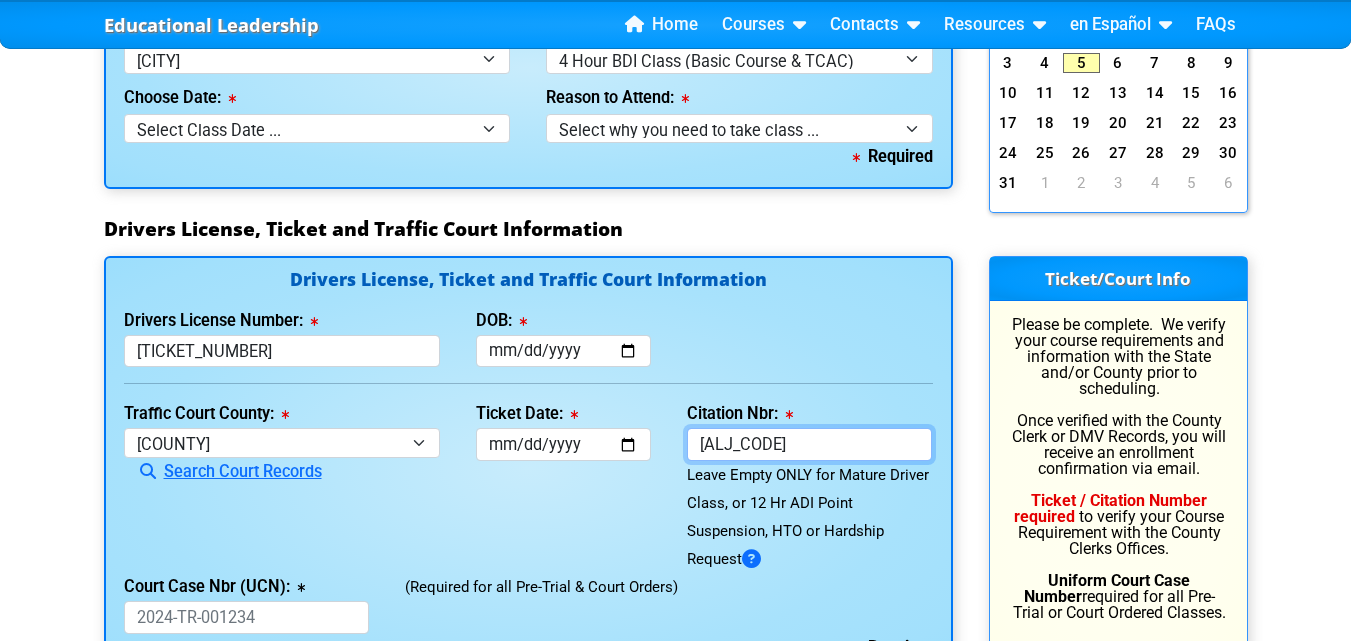 scroll, scrollTop: 2100, scrollLeft: 0, axis: vertical 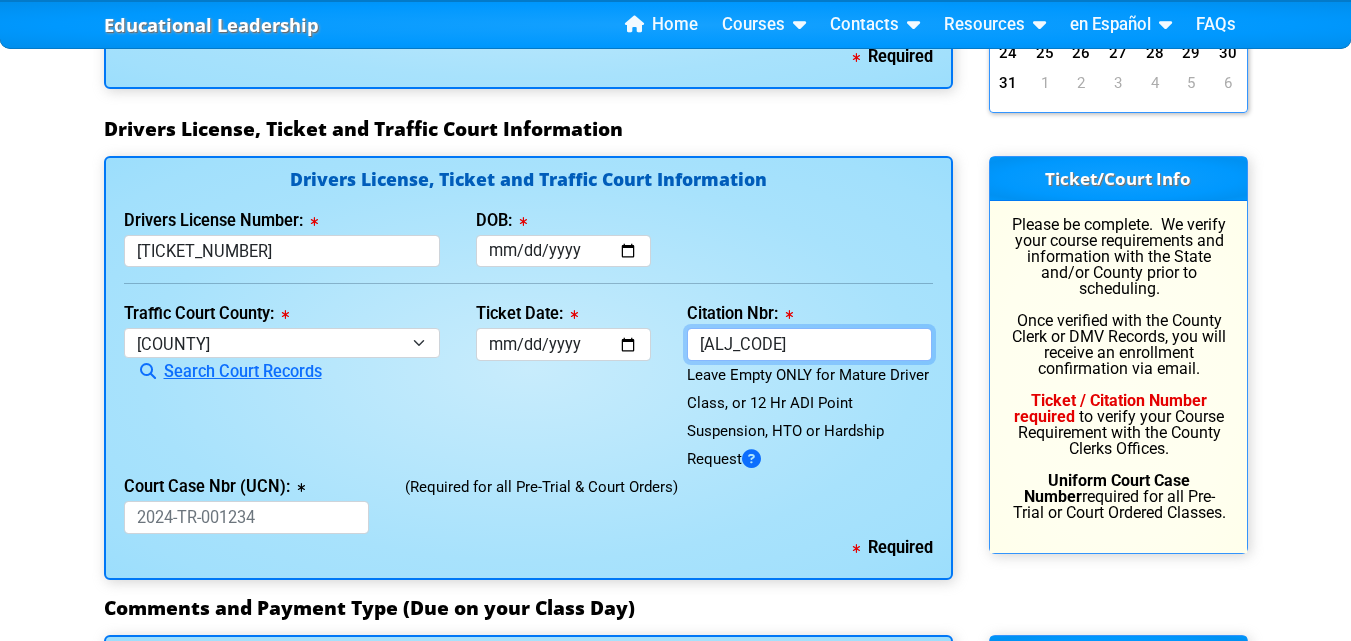 type on "[ALJ_CODE]" 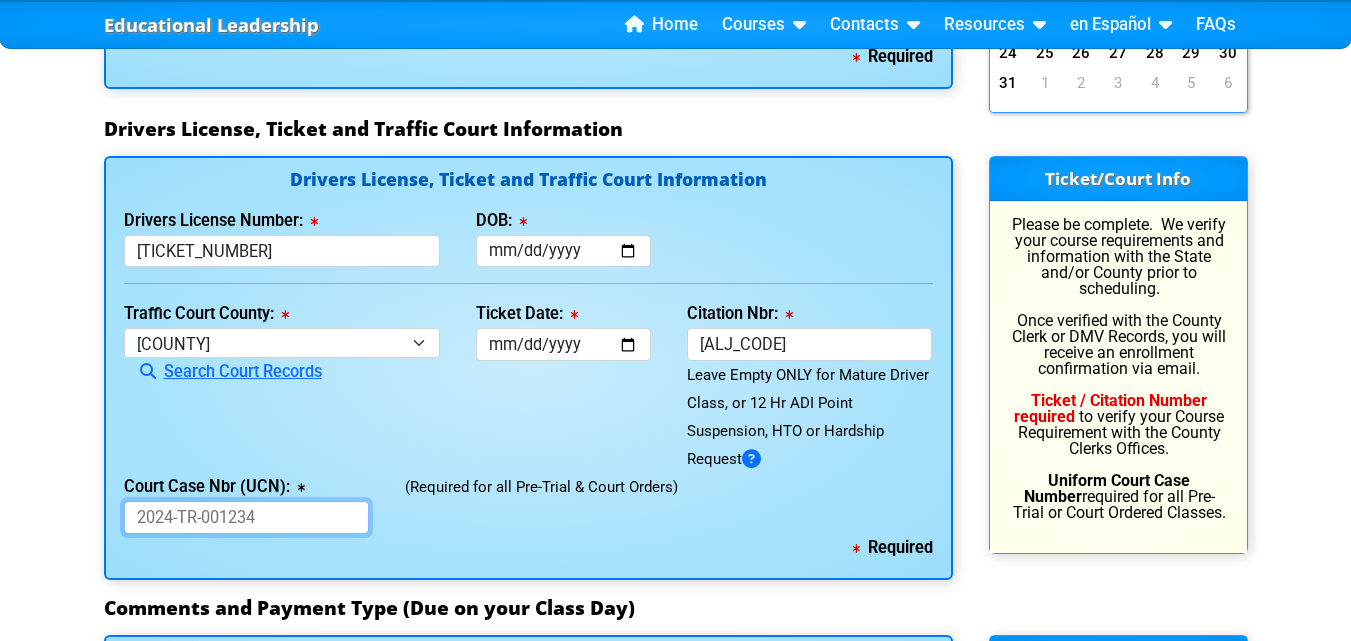 click on "Court Case Nbr (UCN):" at bounding box center (247, 517) 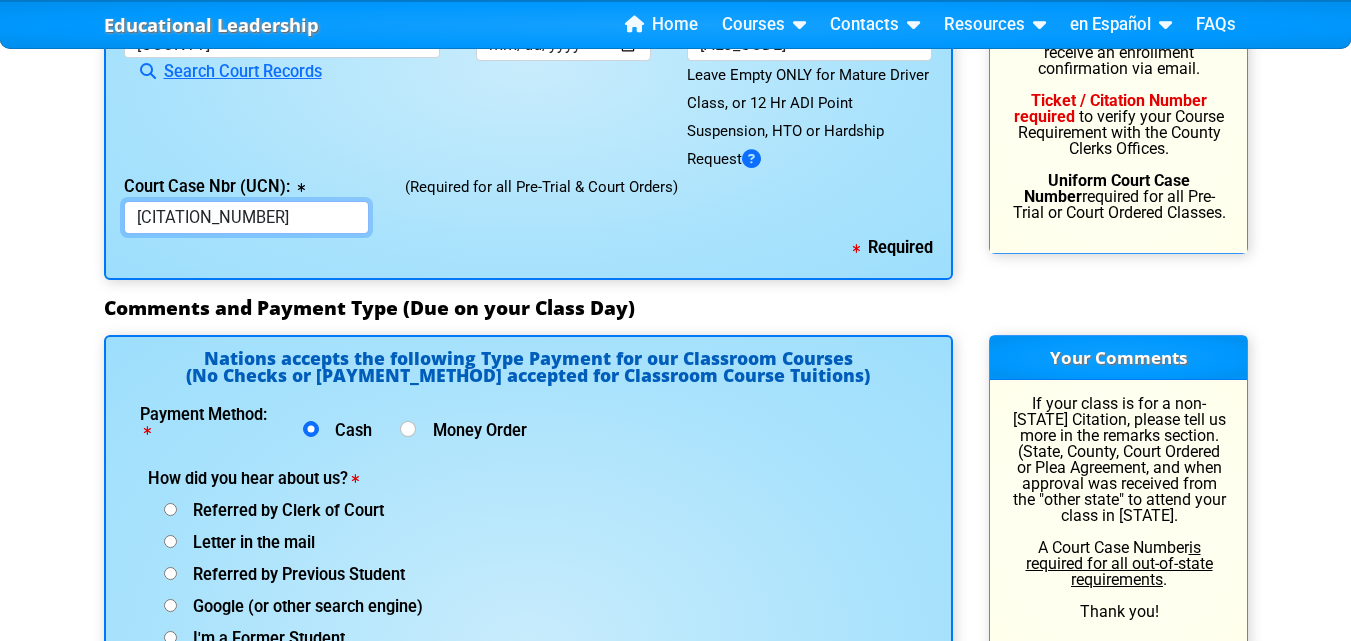 scroll, scrollTop: 2500, scrollLeft: 0, axis: vertical 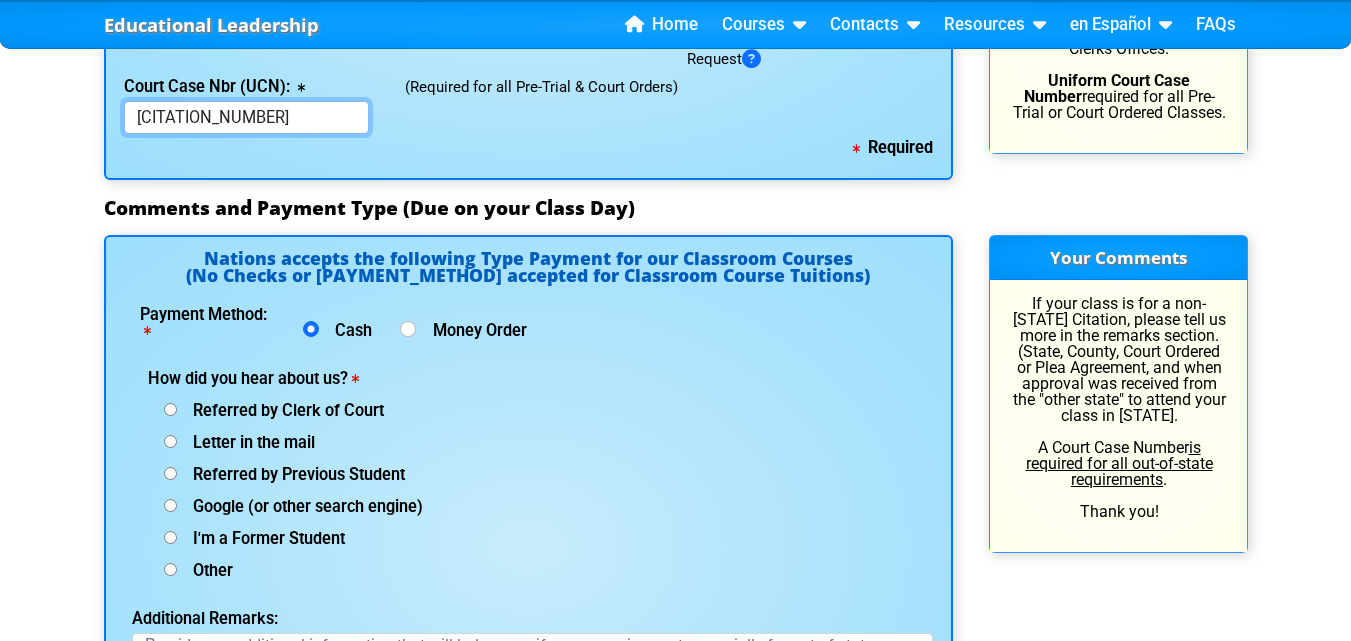 type on "[CITATION_NUMBER]" 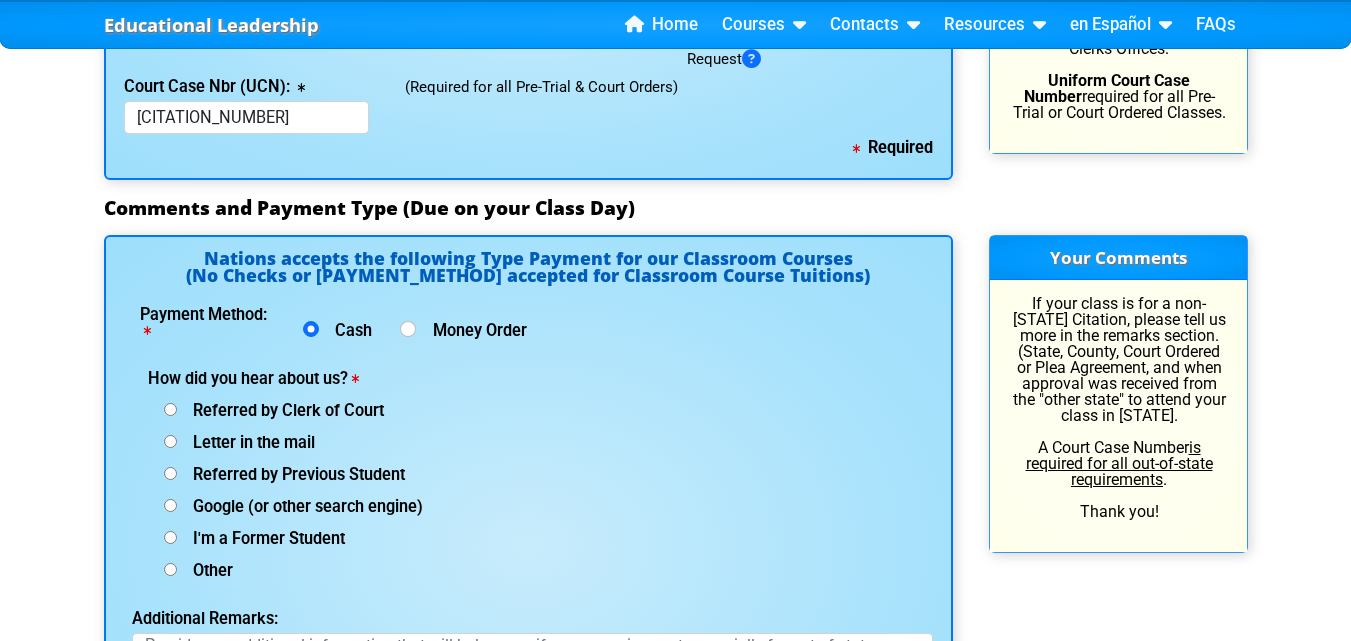 click on "Google (or other search engine)" at bounding box center (170, 409) 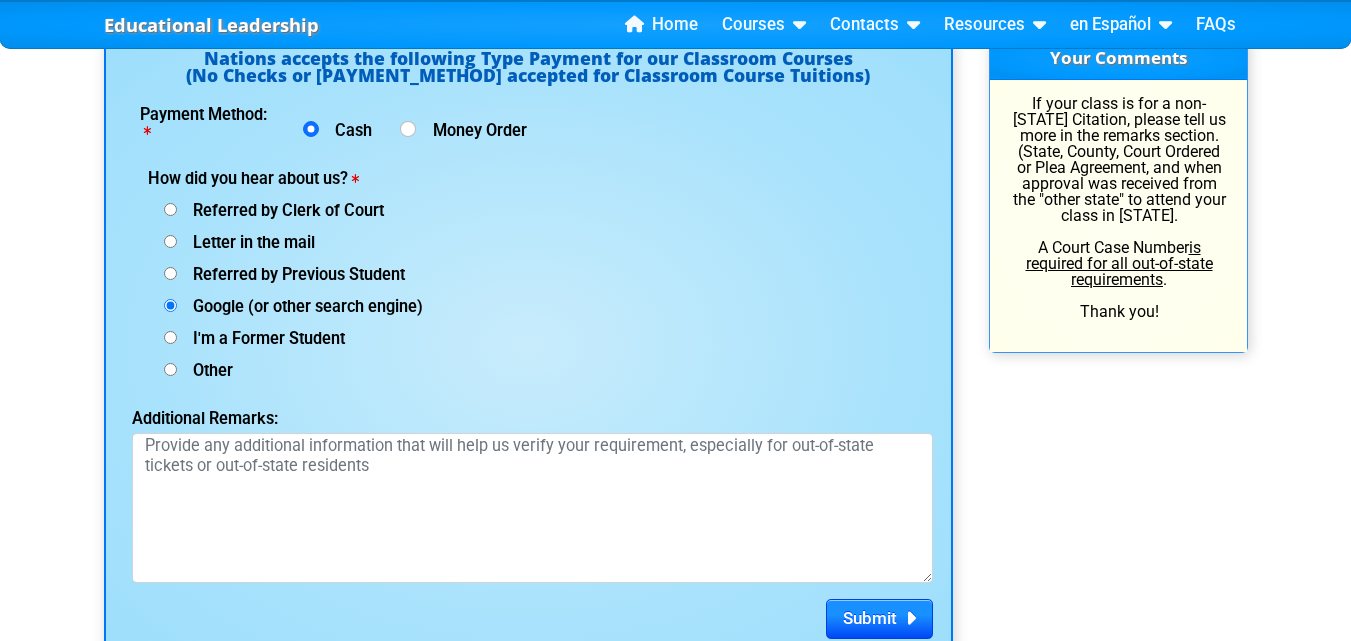 scroll, scrollTop: 3000, scrollLeft: 0, axis: vertical 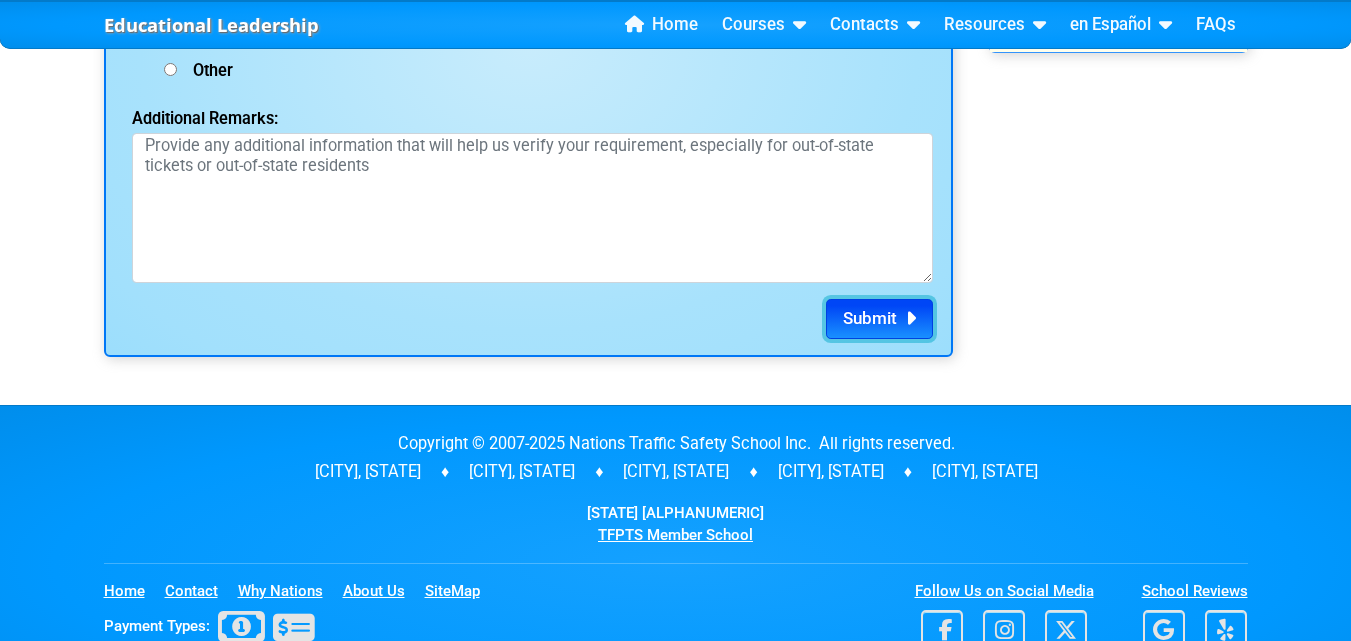 click on "Submit" at bounding box center [870, 318] 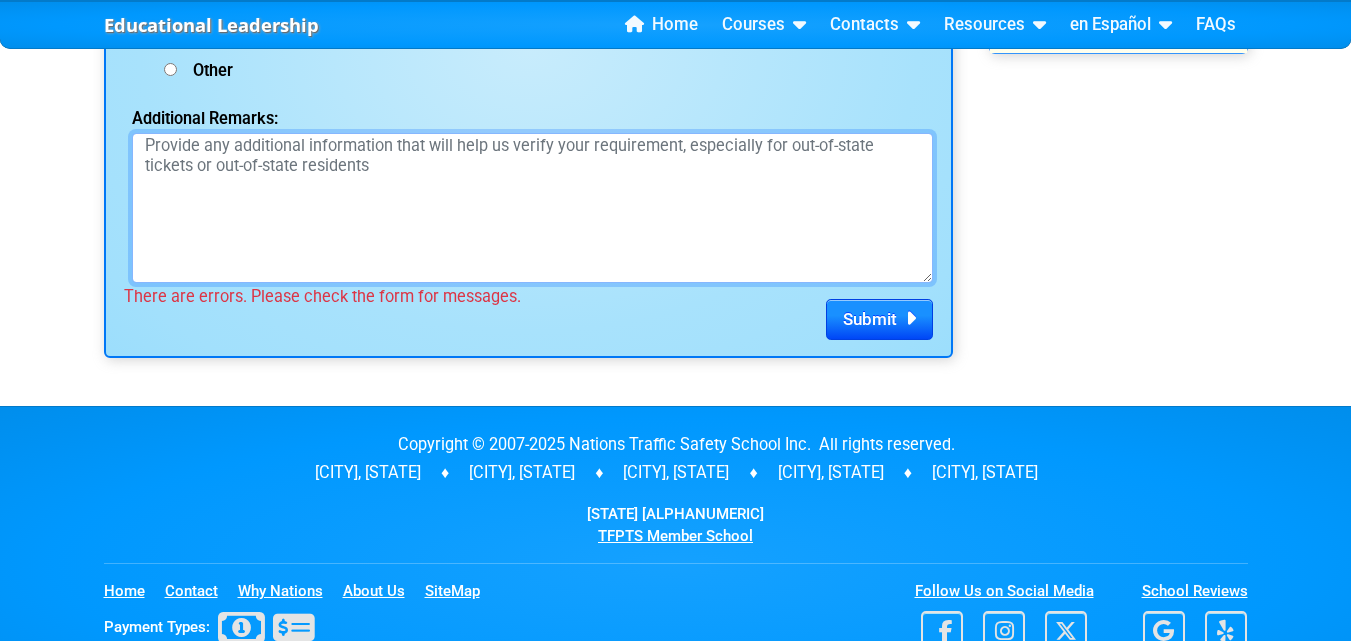 click on "Additional Remarks:" at bounding box center (532, 208) 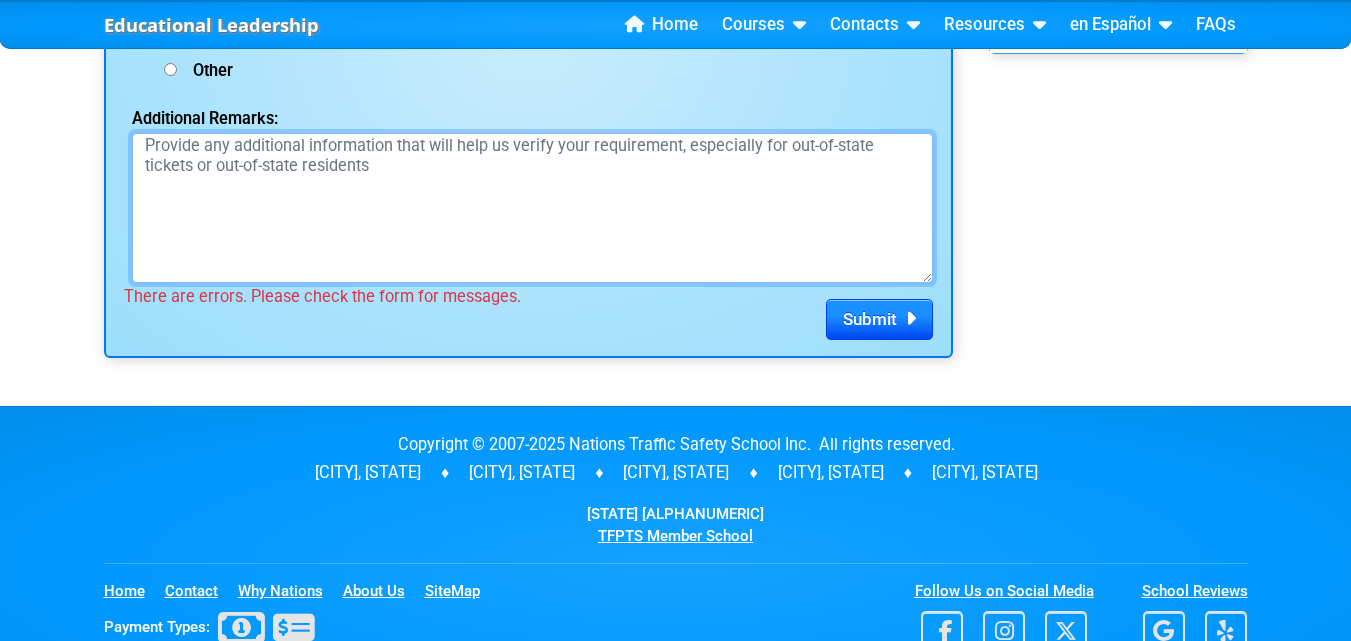 scroll, scrollTop: 2500, scrollLeft: 0, axis: vertical 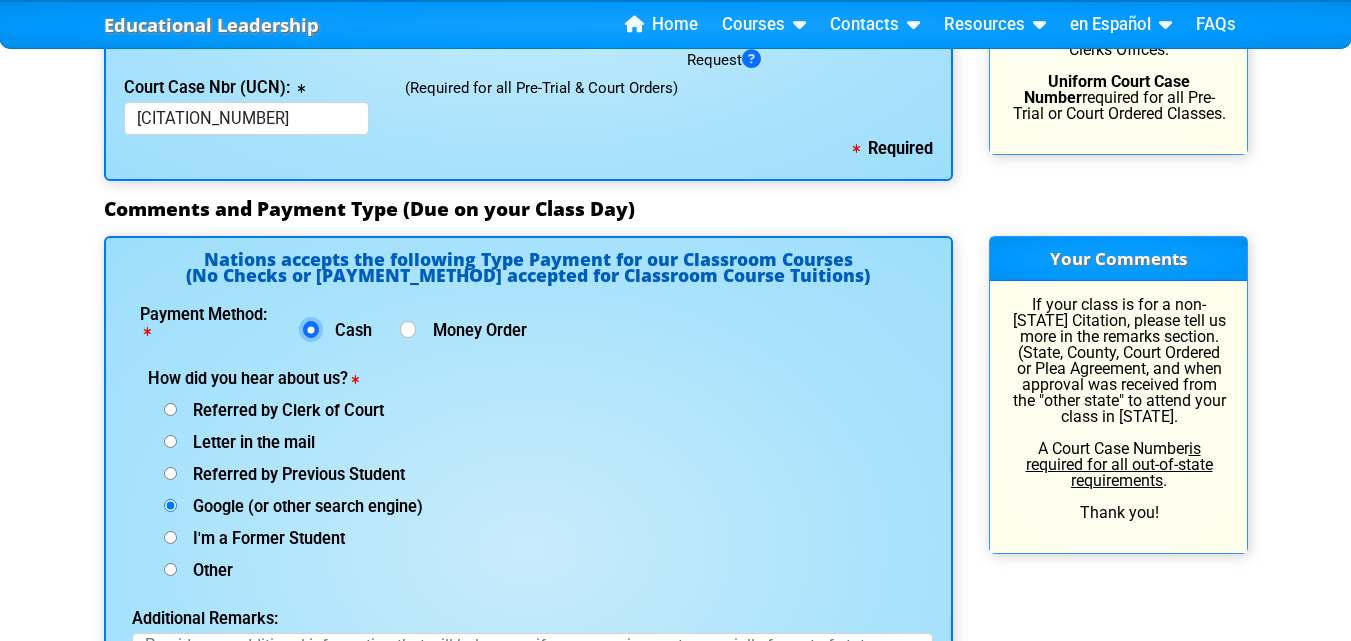click on "Cash" at bounding box center [311, 329] 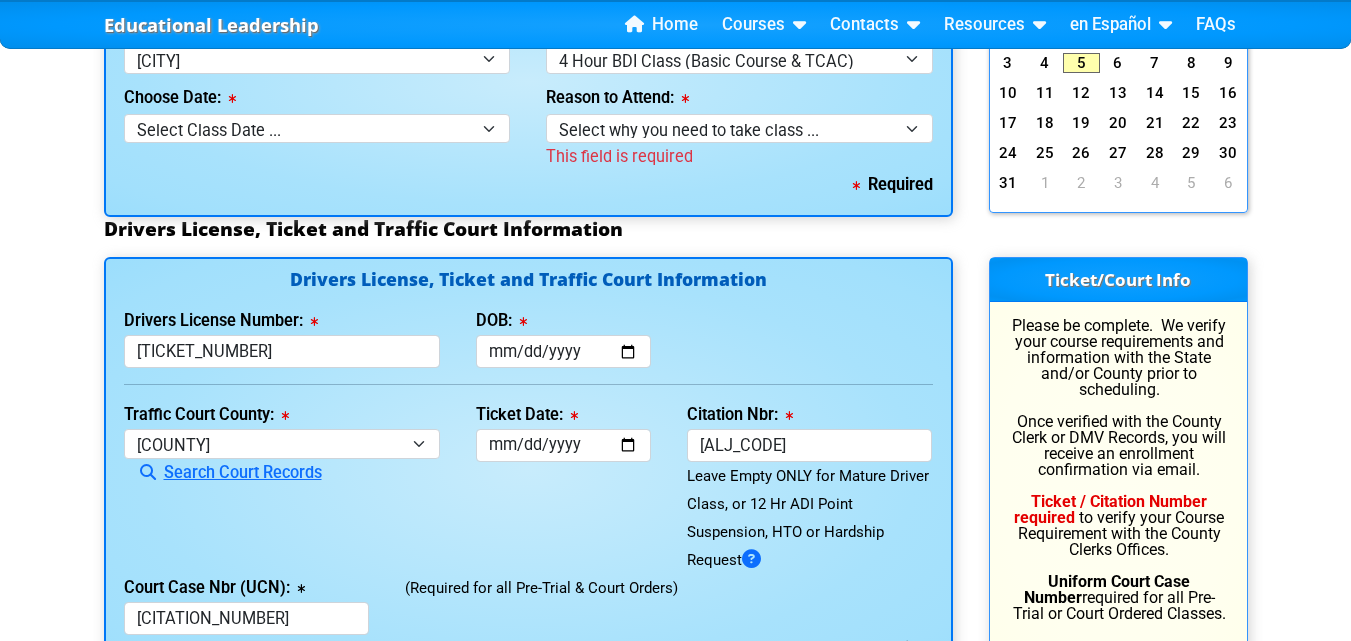 scroll, scrollTop: 1800, scrollLeft: 0, axis: vertical 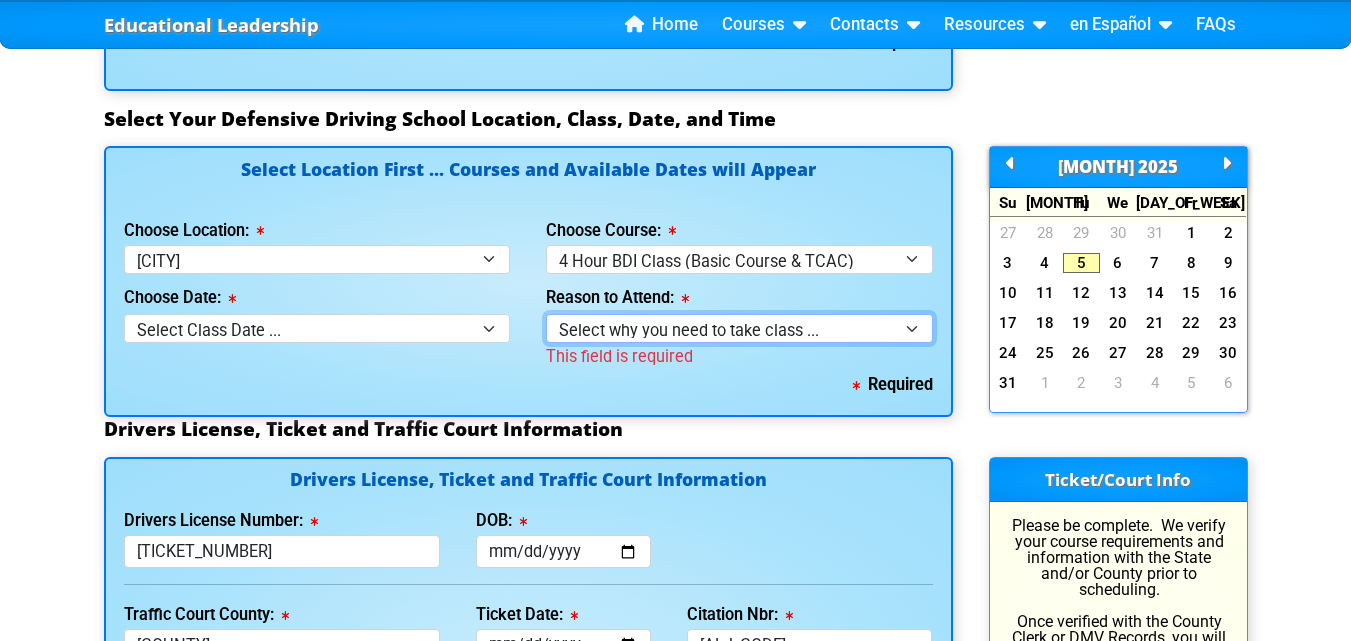 click on "Select why you need to take class ... Election for Traffic Ticket (No Points) Court Order - 4 Hour Defensive Driving Course Employer Required - 4 Hour Defensive Driving Class   Court Order - 4 Hour Traffic Collision Avoidance Class DMV Letter for Traffic Collision Avoidance Class (TCAC)   DMV Letter for Traffic Signal Violation DMV Letter for Reckless Driving DMV Letter for Passing School Bus DMV Letter for Highway Racing DMV Letter for Highway Racing Spectator" at bounding box center (739, 328) 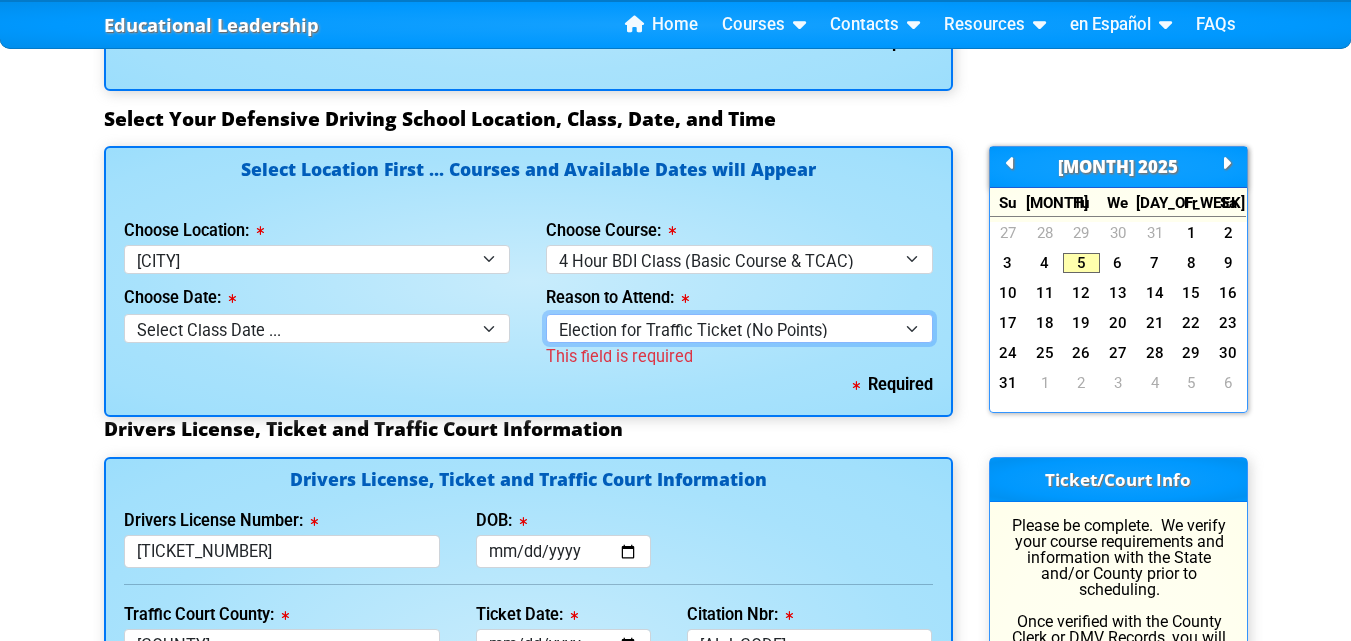 click on "Select why you need to take class ... Election for Traffic Ticket (No Points) Court Order - 4 Hour Defensive Driving Course Employer Required - 4 Hour Defensive Driving Class   Court Order - 4 Hour Traffic Collision Avoidance Class DMV Letter for Traffic Collision Avoidance Class (TCAC)   DMV Letter for Traffic Signal Violation DMV Letter for Reckless Driving DMV Letter for Passing School Bus DMV Letter for Highway Racing DMV Letter for Highway Racing Spectator" at bounding box center (739, 328) 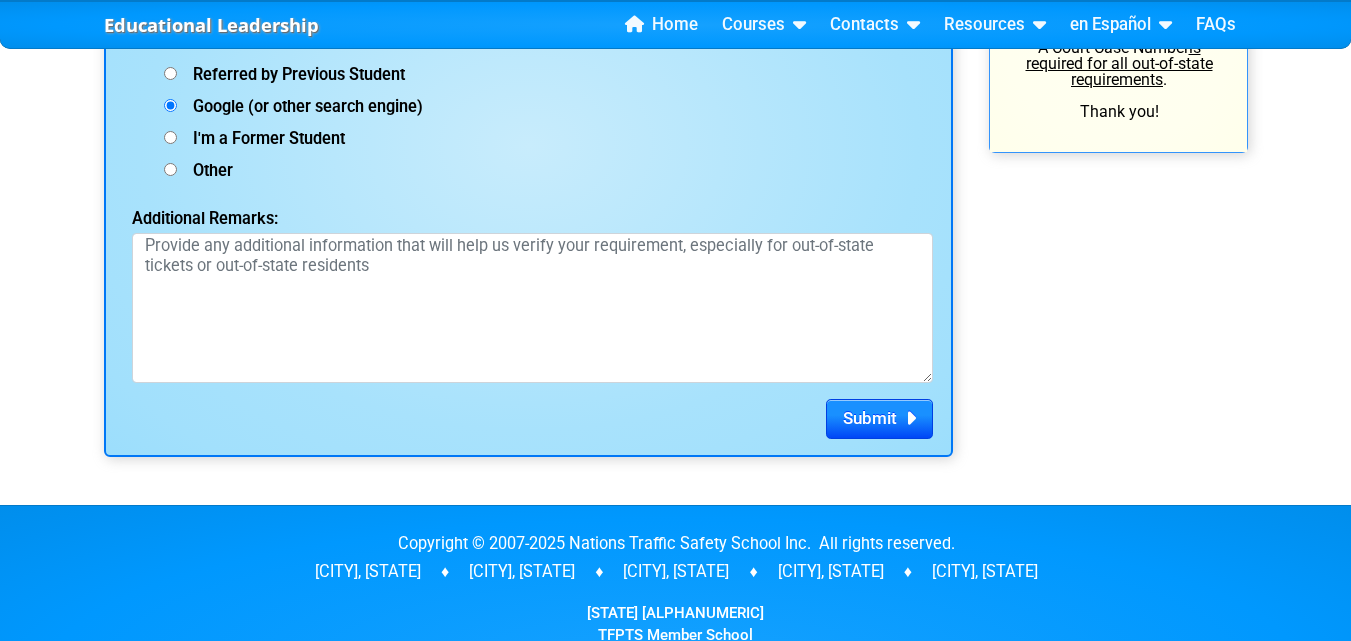 scroll, scrollTop: 3155, scrollLeft: 0, axis: vertical 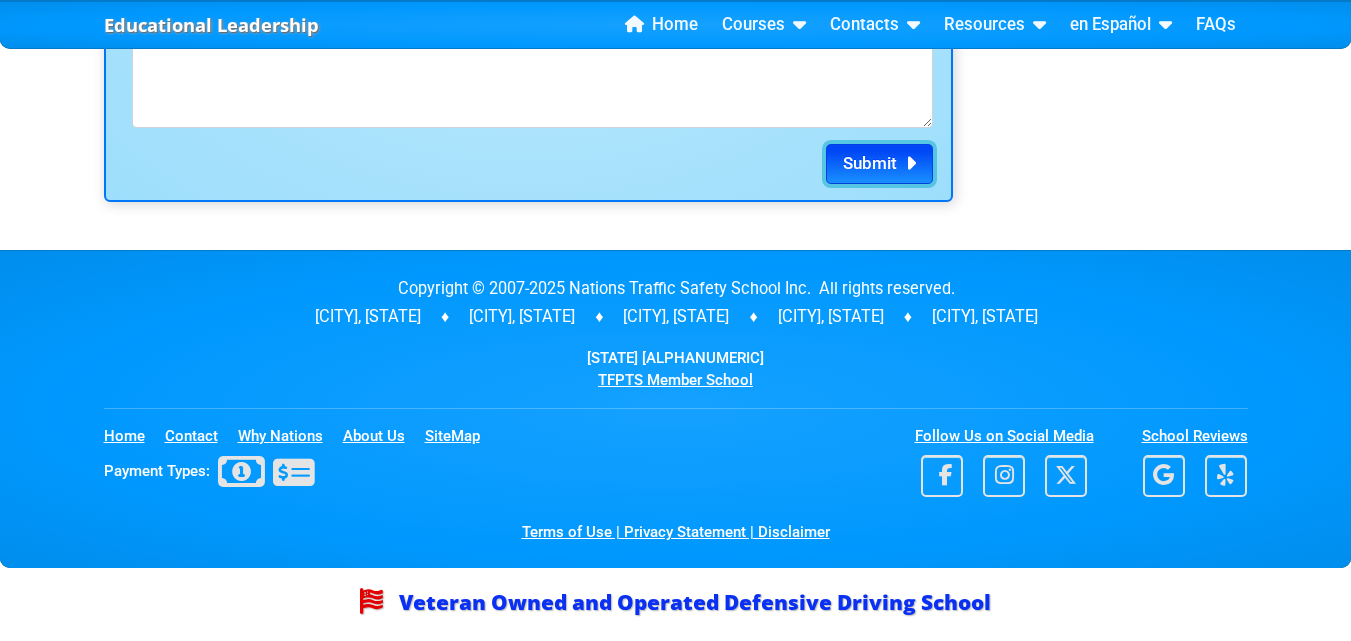 click on "Submit" at bounding box center [870, 163] 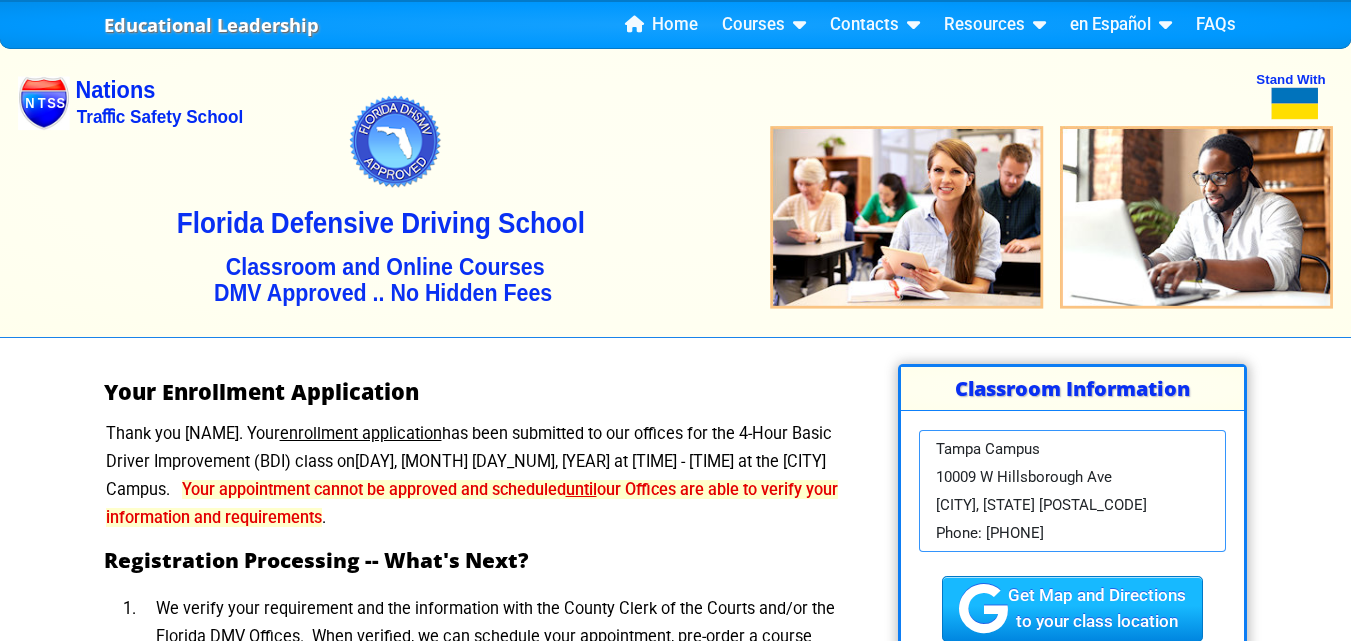 scroll, scrollTop: 0, scrollLeft: 0, axis: both 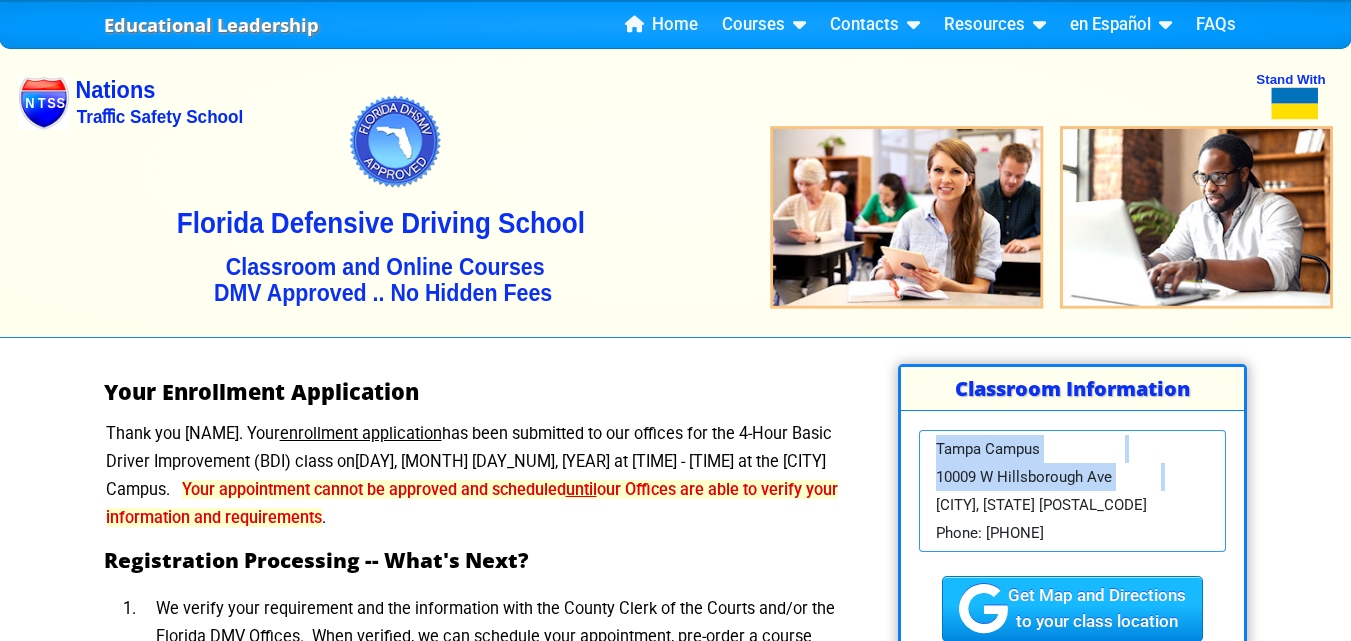 drag, startPoint x: 1103, startPoint y: 535, endPoint x: 930, endPoint y: 460, distance: 188.55768 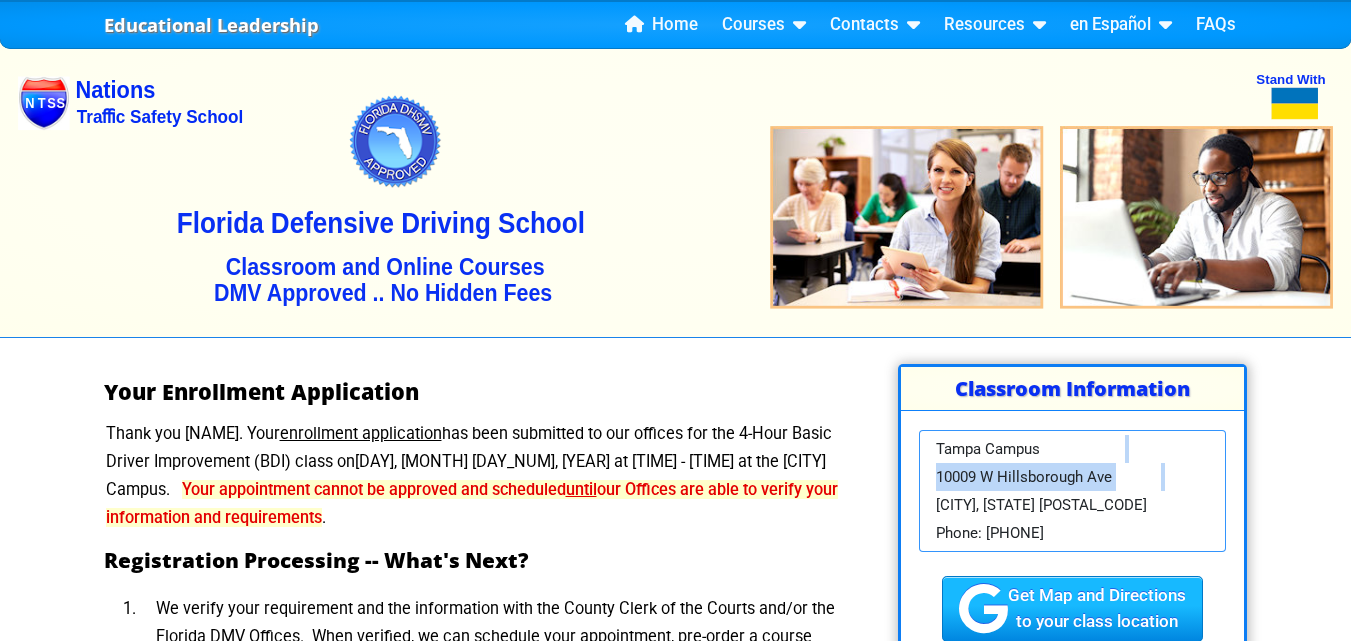 drag, startPoint x: 1094, startPoint y: 530, endPoint x: 946, endPoint y: 449, distance: 168.71574 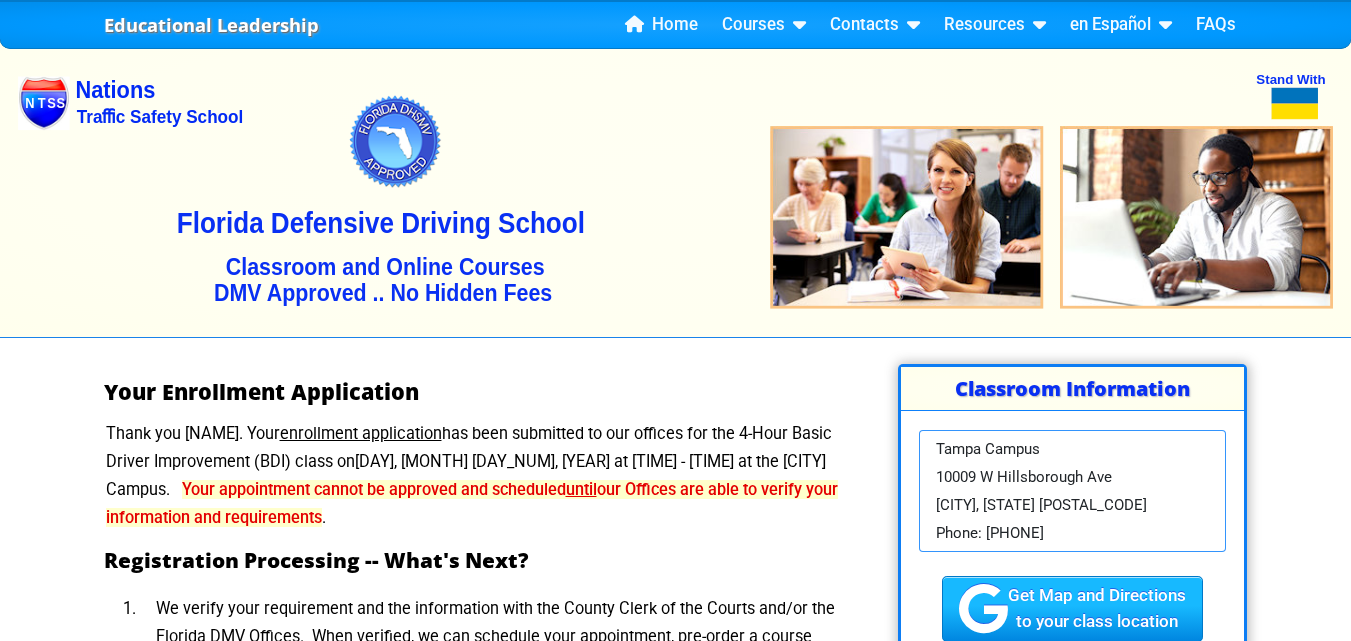 click on "Tampa Campus" at bounding box center [988, 449] 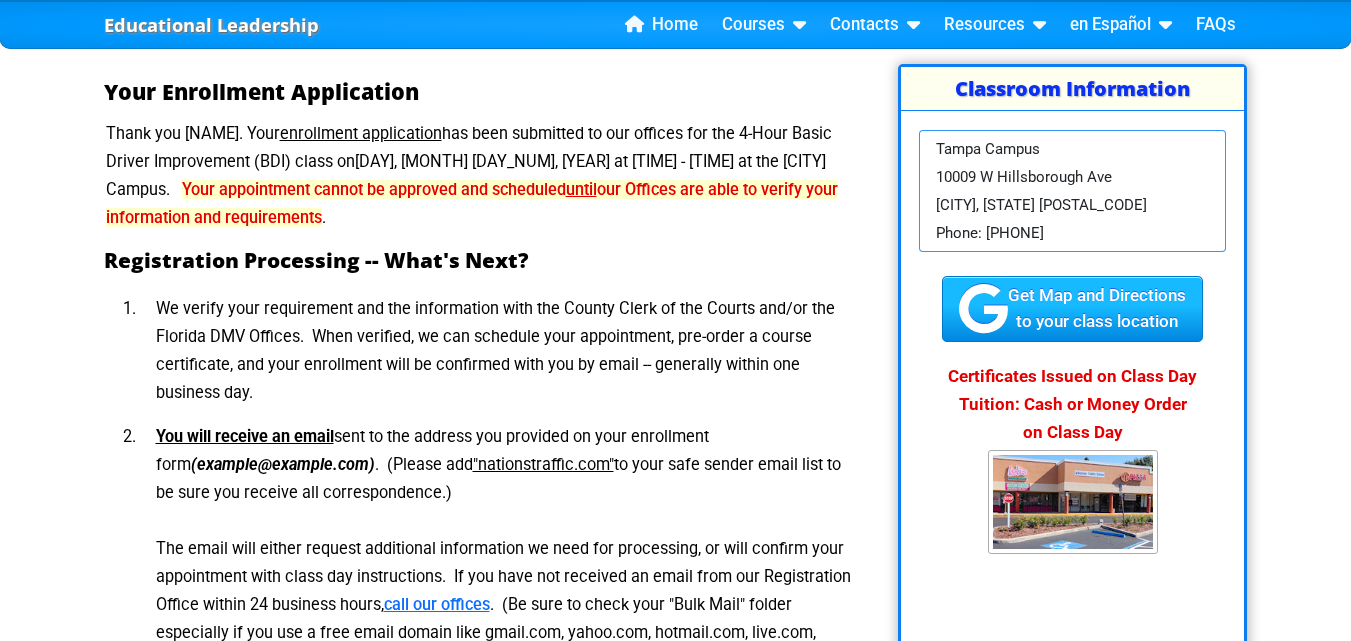 scroll, scrollTop: 400, scrollLeft: 0, axis: vertical 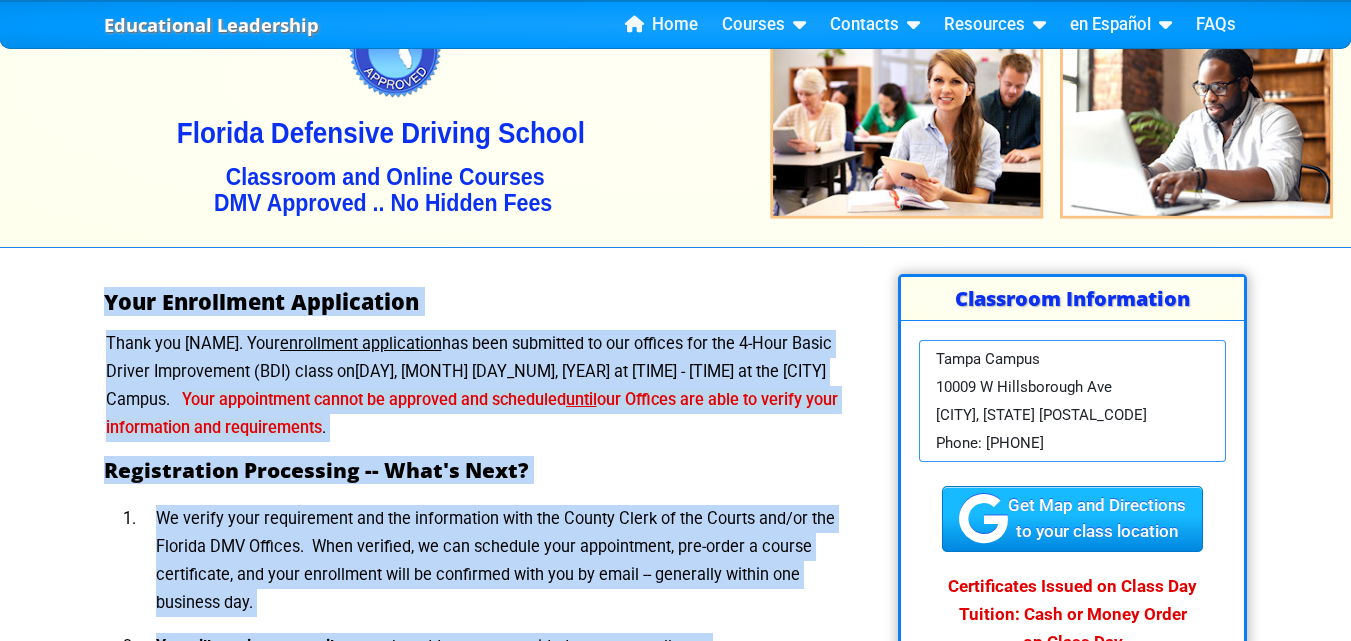 drag, startPoint x: 432, startPoint y: 568, endPoint x: 83, endPoint y: 288, distance: 447.43826 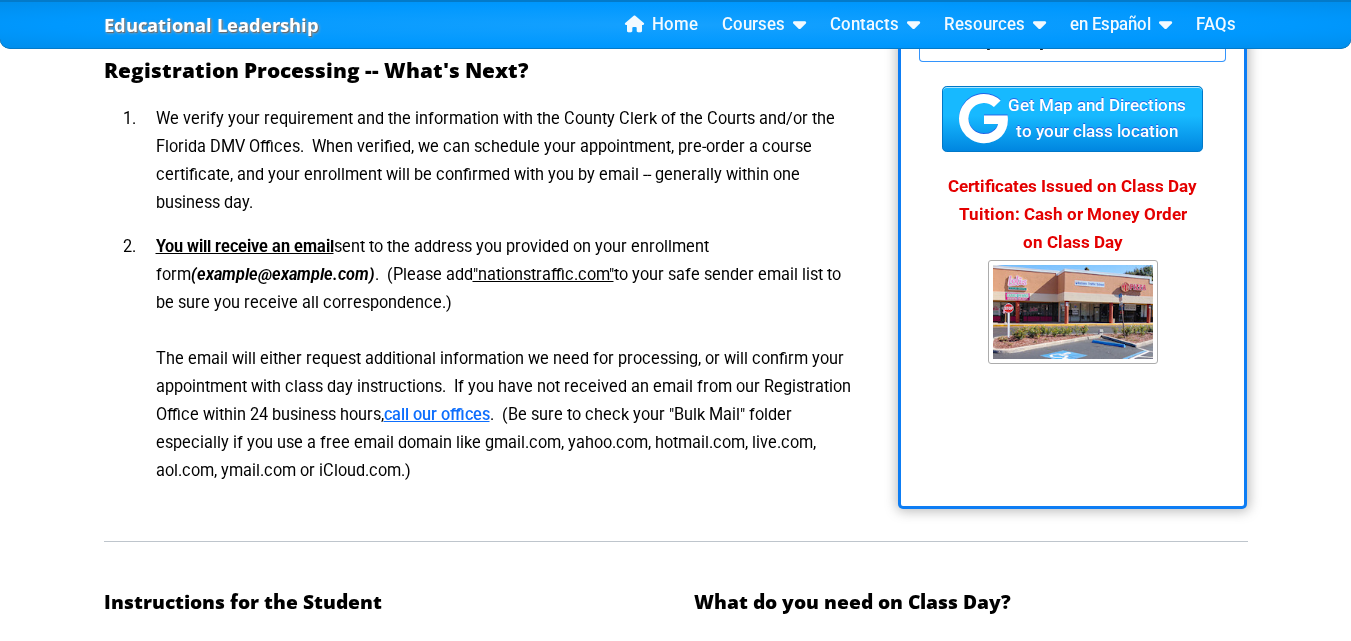 scroll, scrollTop: 890, scrollLeft: 0, axis: vertical 